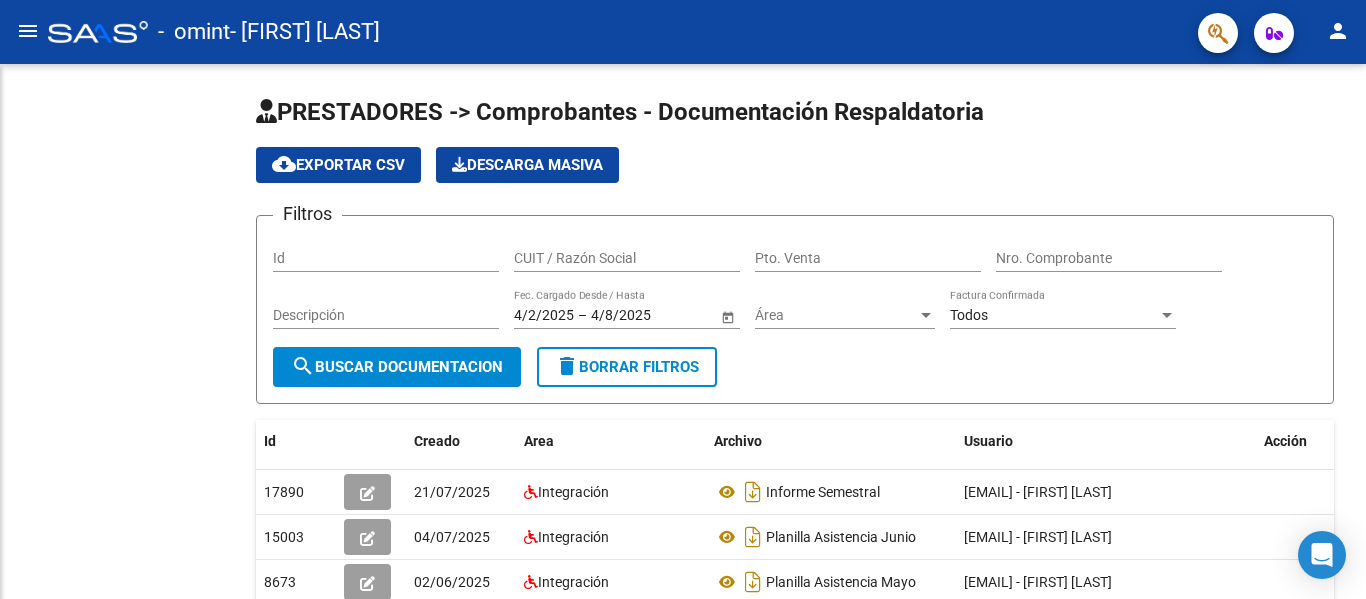 scroll, scrollTop: 0, scrollLeft: 0, axis: both 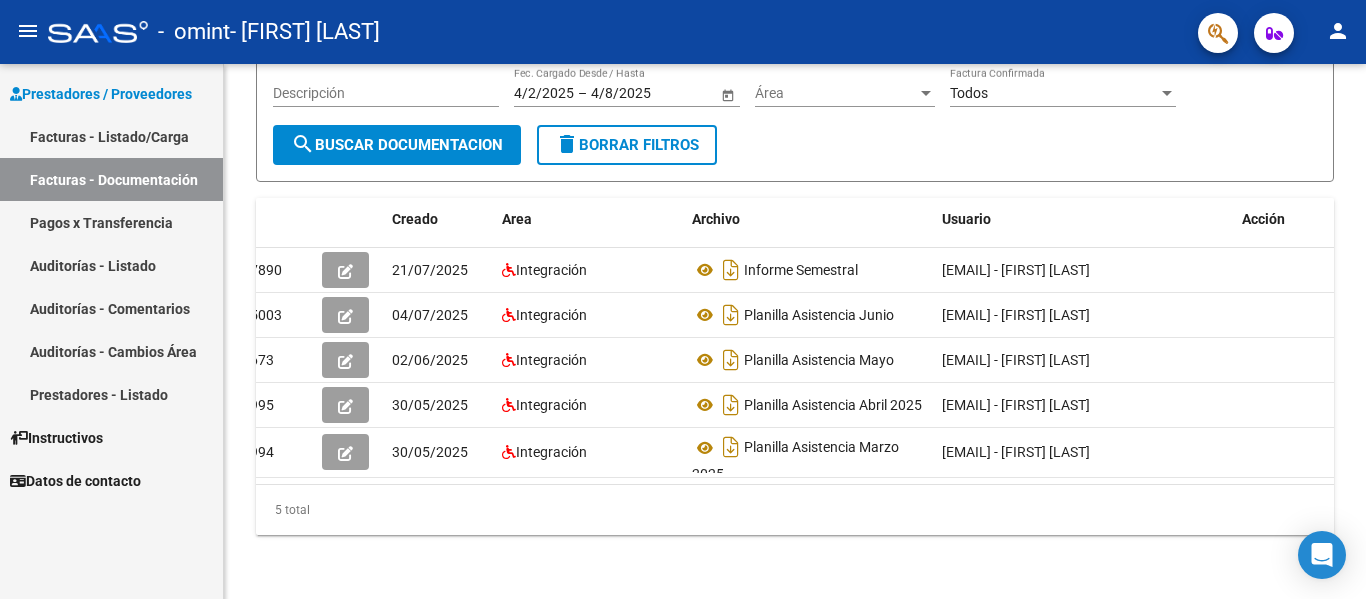 click on "Facturas - Listado/Carga" at bounding box center [111, 136] 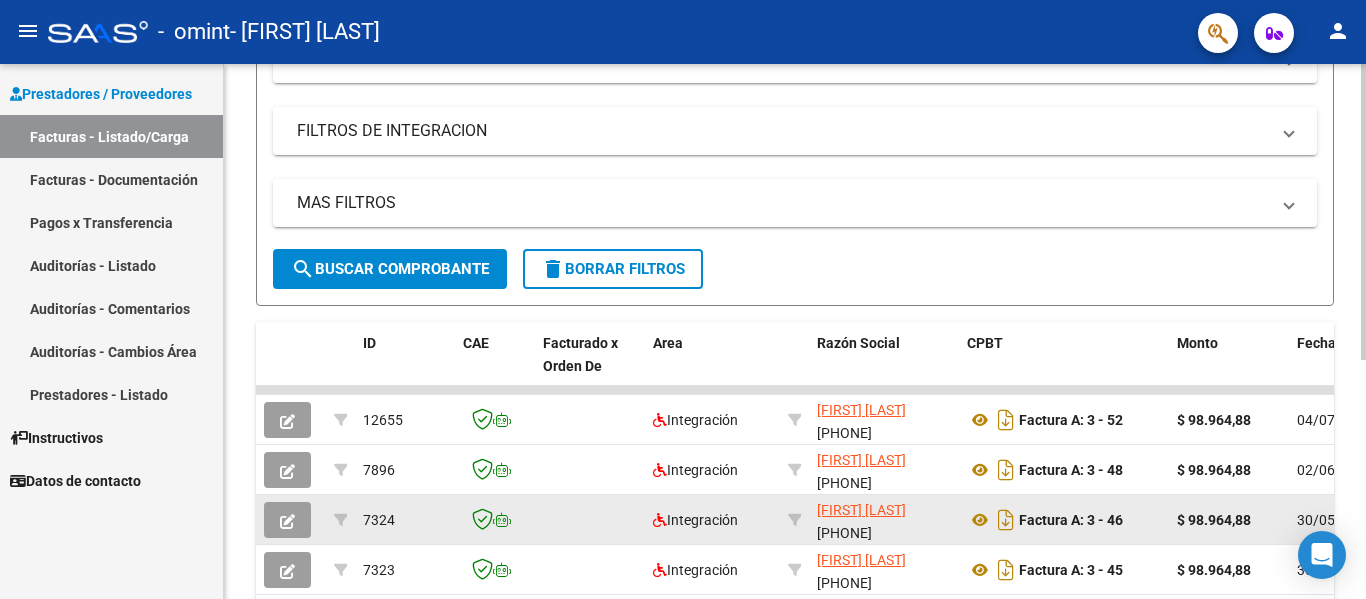 scroll, scrollTop: 400, scrollLeft: 0, axis: vertical 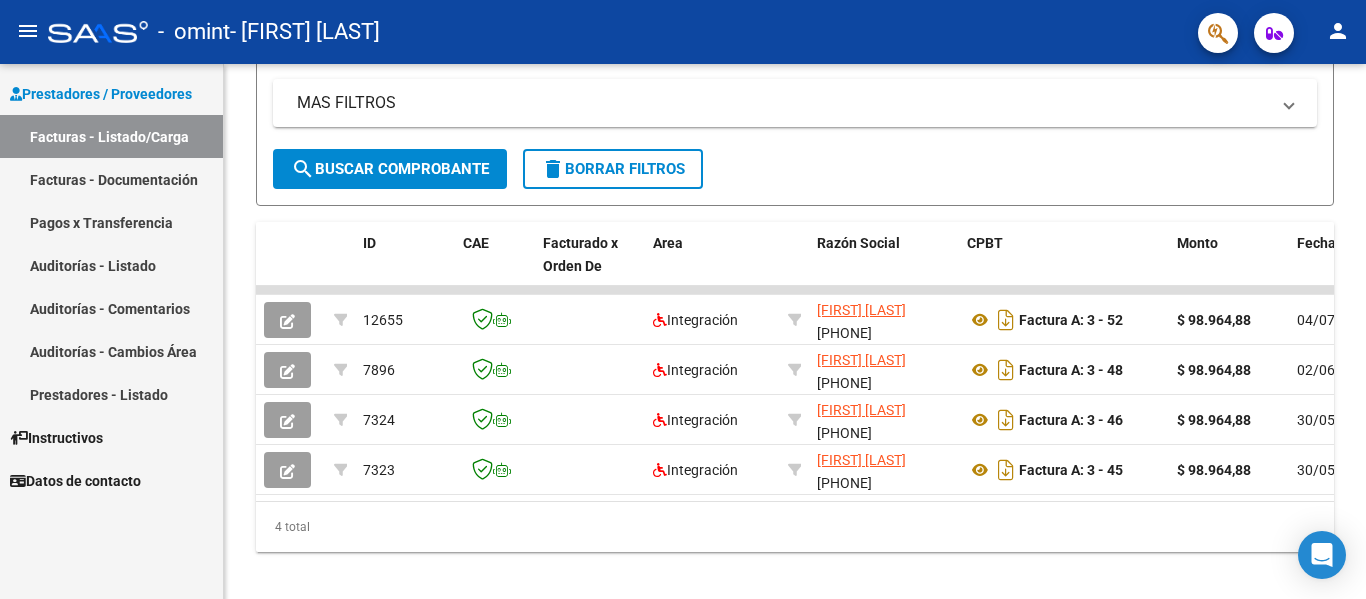 click on "Facturas - Documentación" at bounding box center [111, 179] 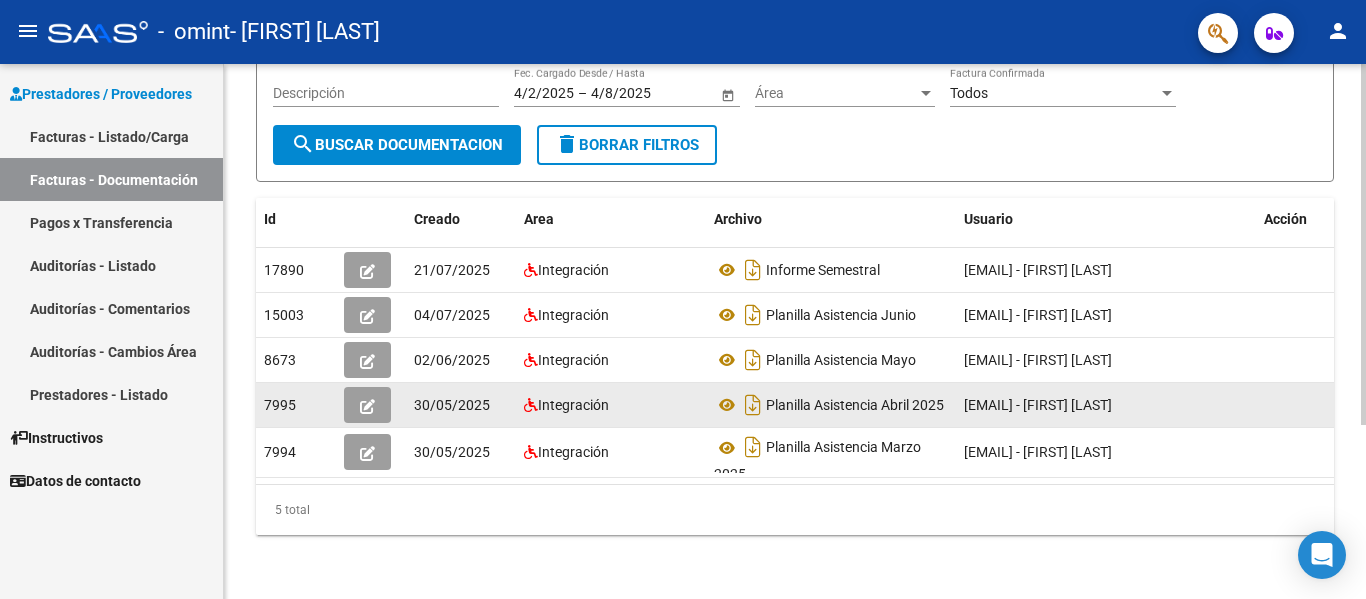 scroll, scrollTop: 0, scrollLeft: 0, axis: both 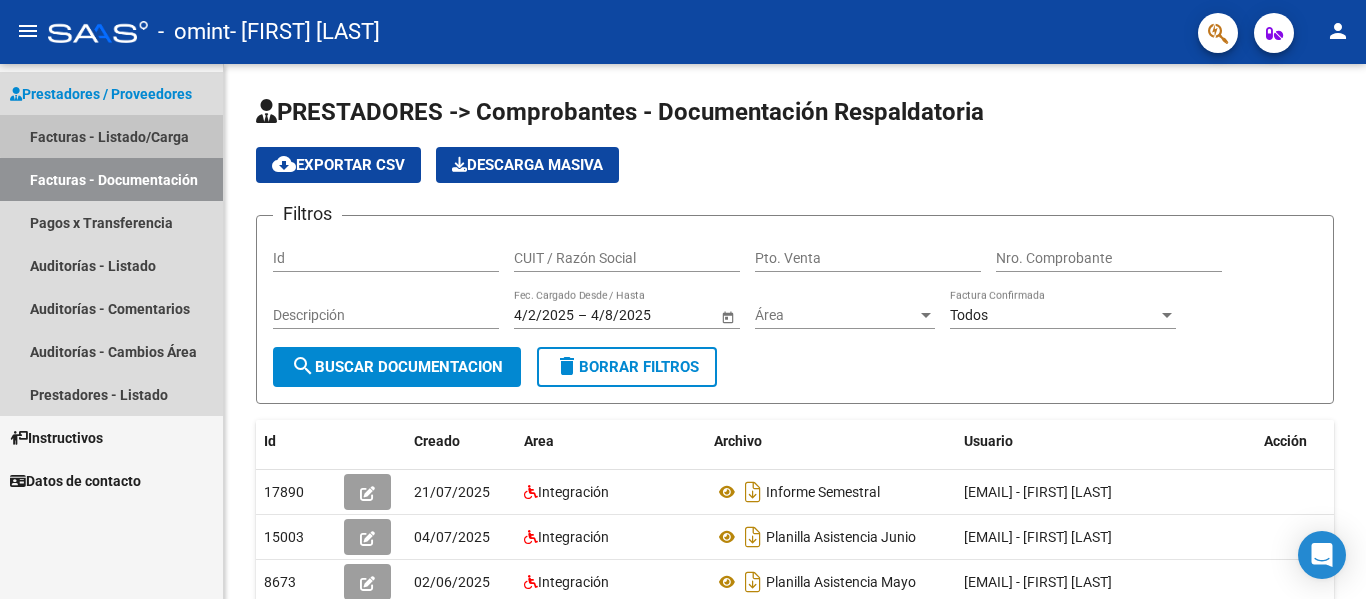 click on "Facturas - Listado/Carga" at bounding box center [111, 136] 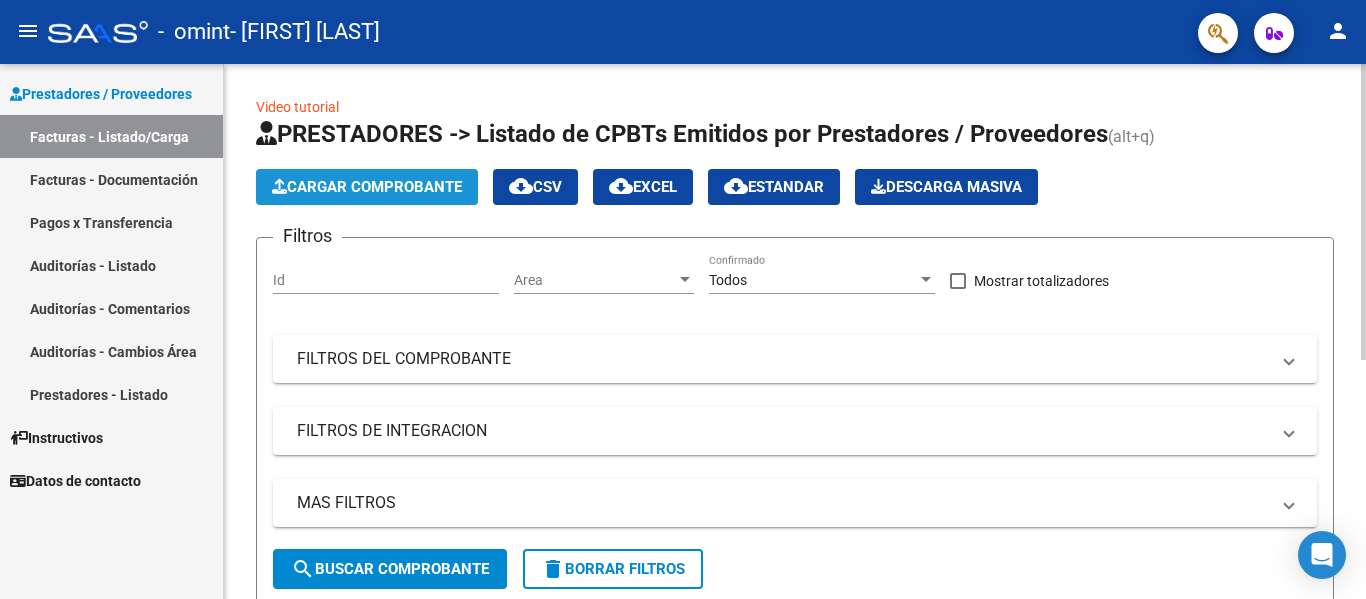click on "Cargar Comprobante" 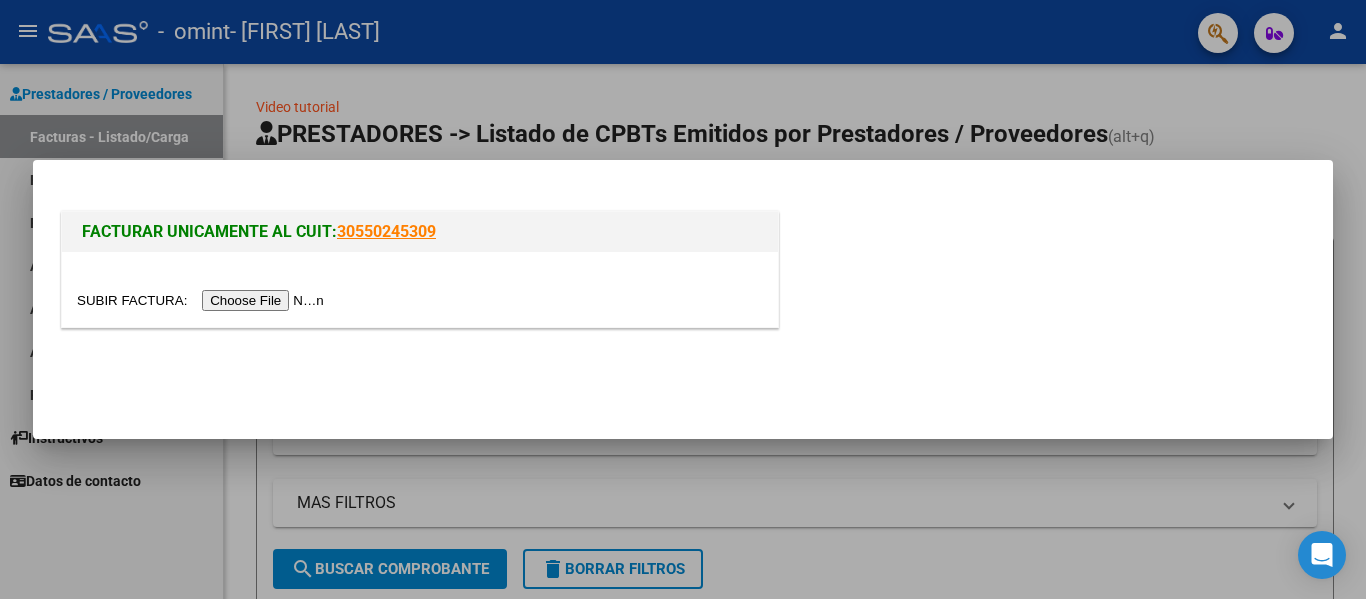 click at bounding box center (203, 300) 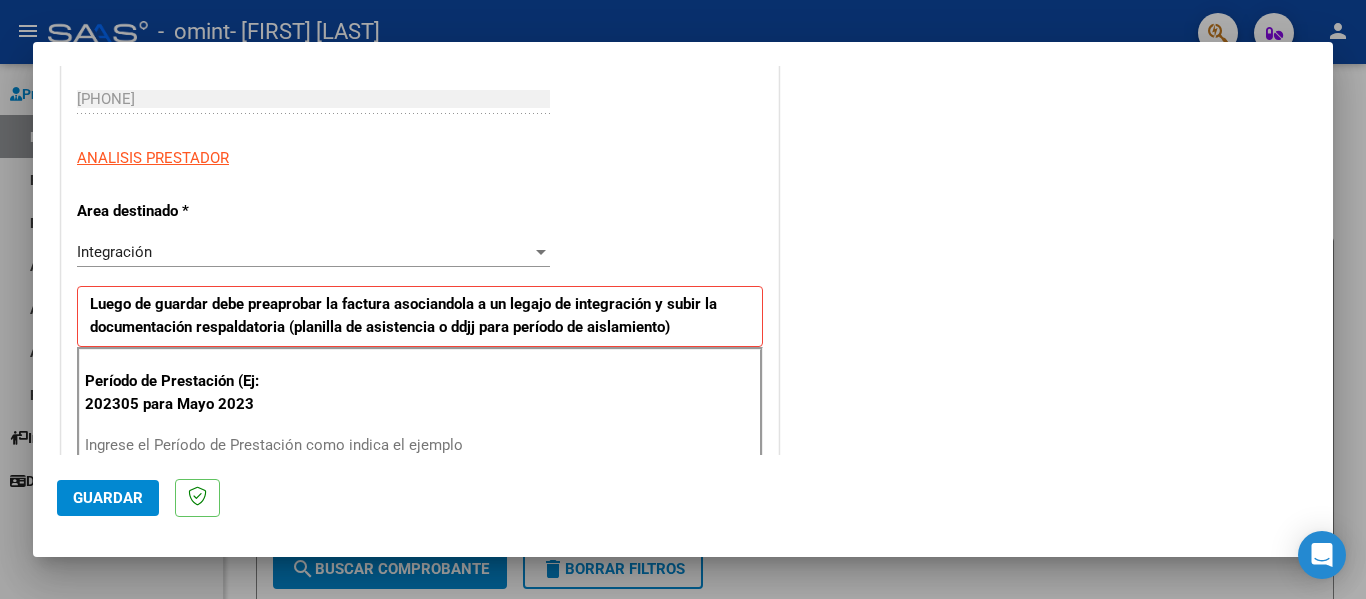 scroll, scrollTop: 400, scrollLeft: 0, axis: vertical 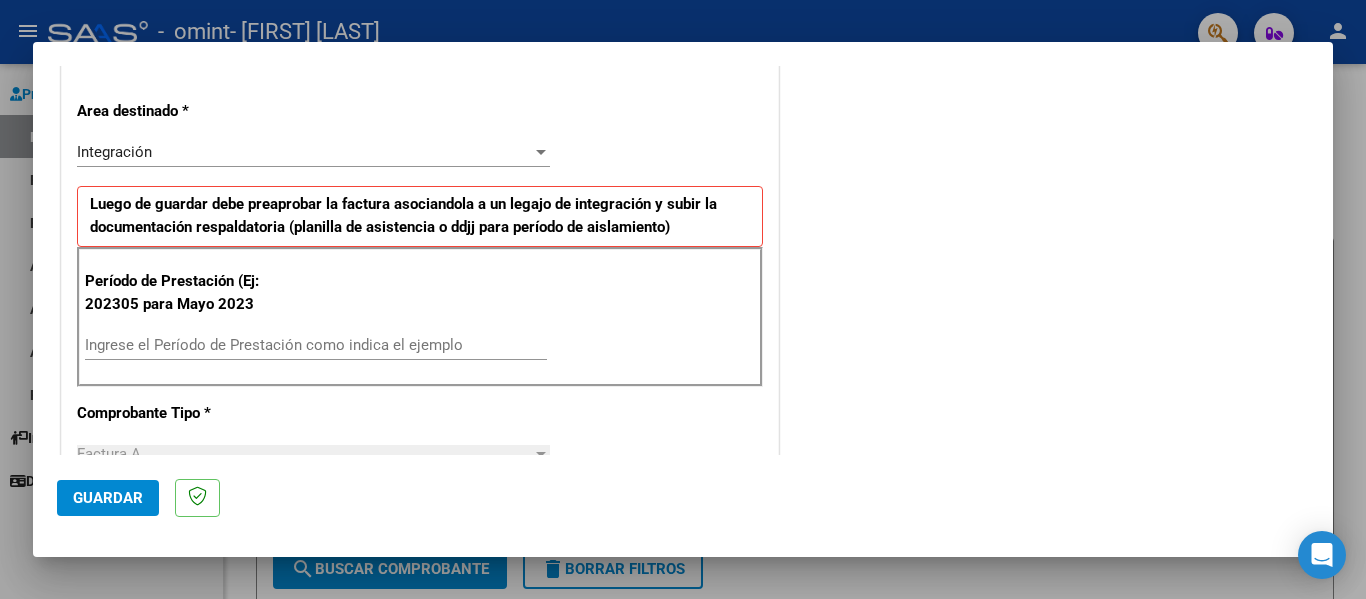 click at bounding box center (541, 152) 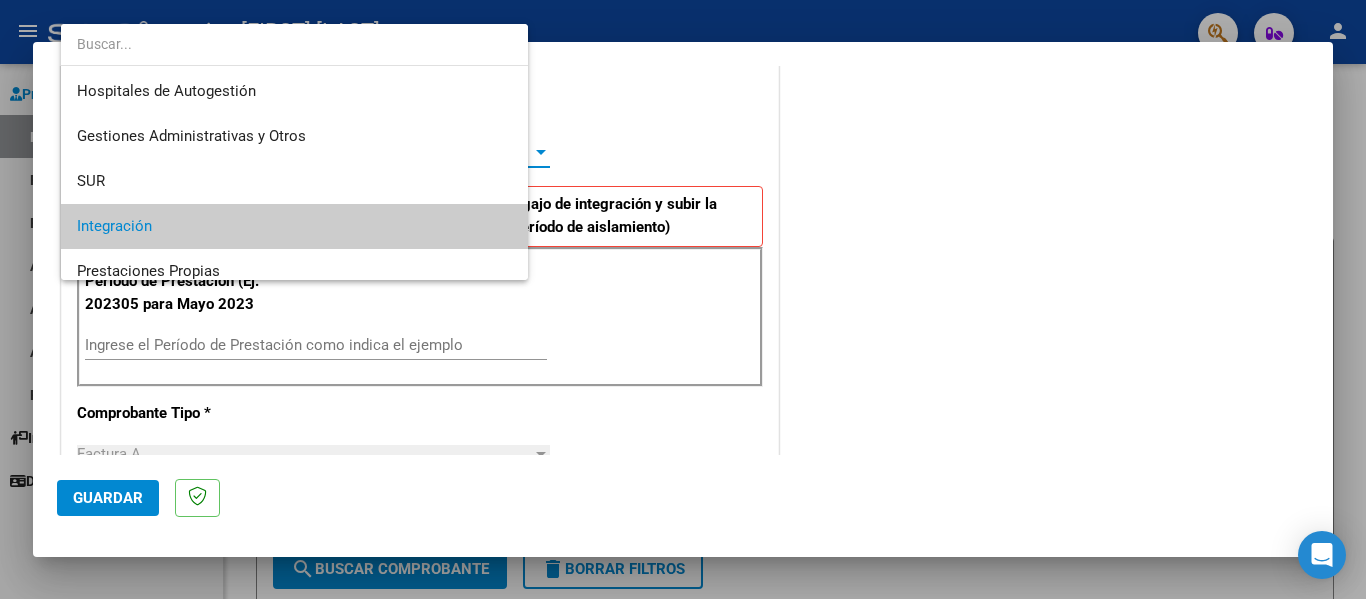 scroll, scrollTop: 75, scrollLeft: 0, axis: vertical 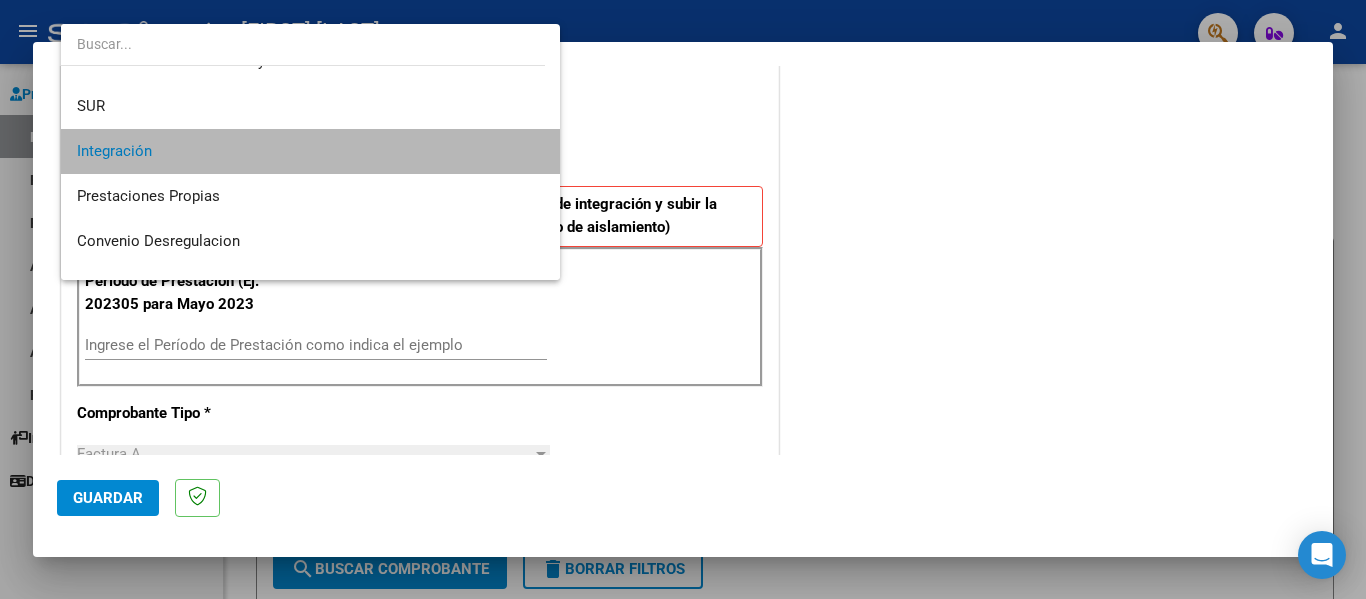 click on "Integración" at bounding box center [310, 151] 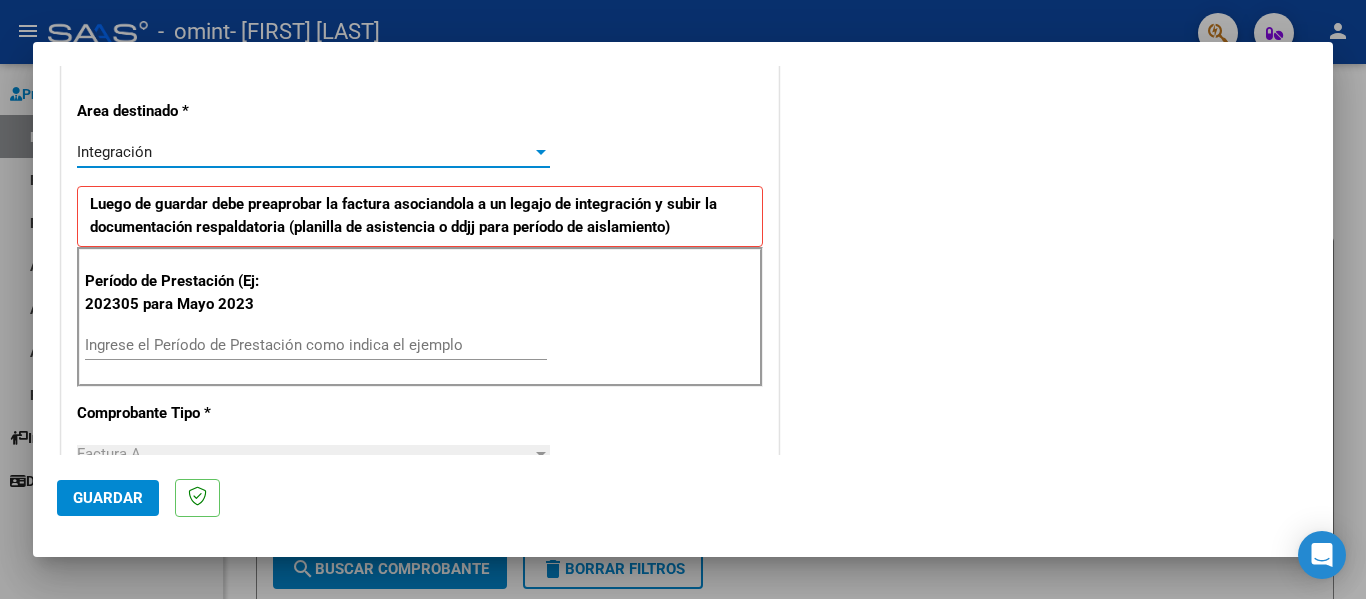 scroll, scrollTop: 500, scrollLeft: 0, axis: vertical 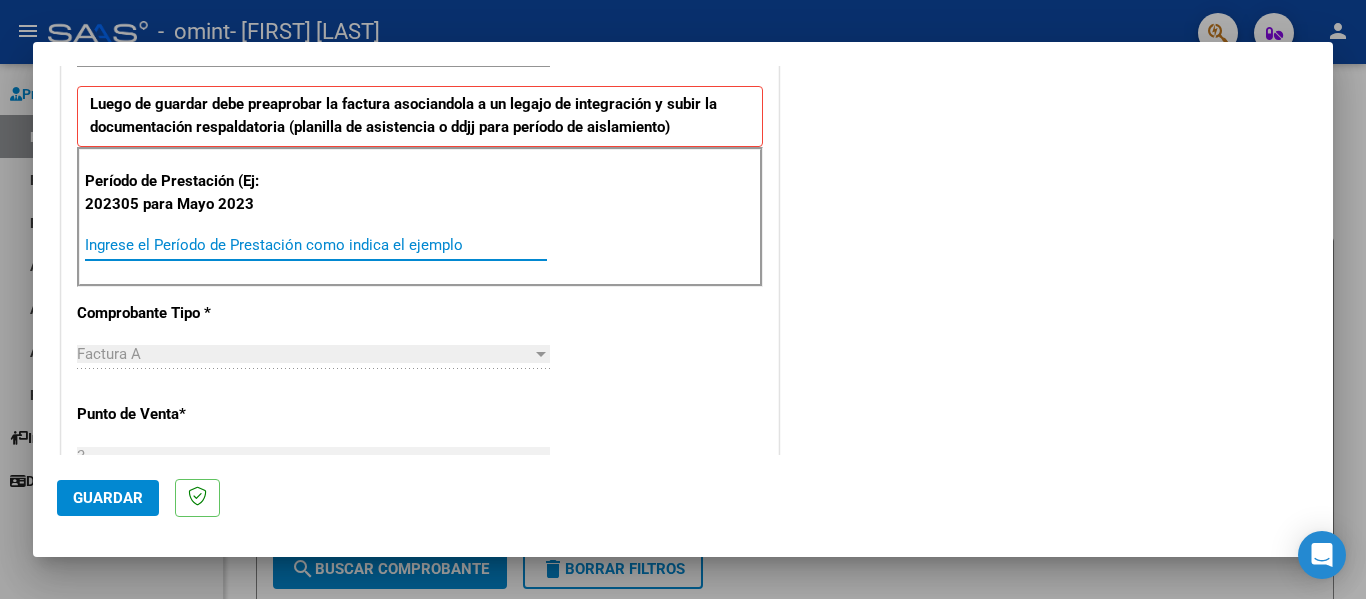 click on "Ingrese el Período de Prestación como indica el ejemplo" at bounding box center (316, 245) 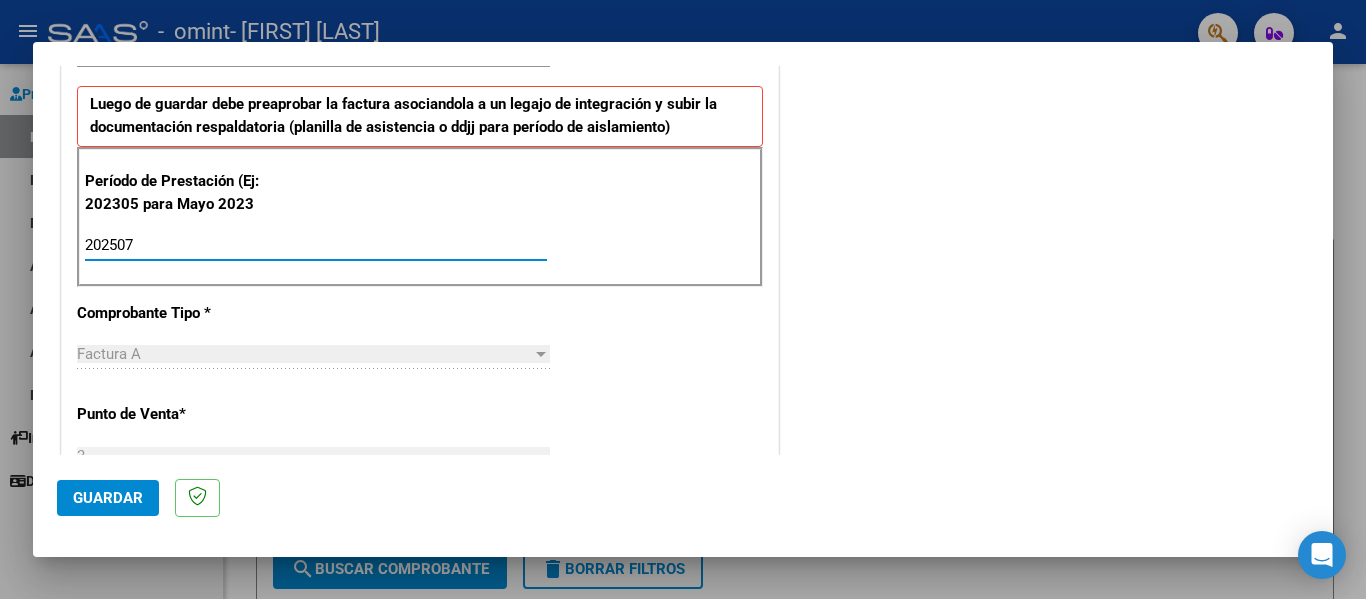type on "202507" 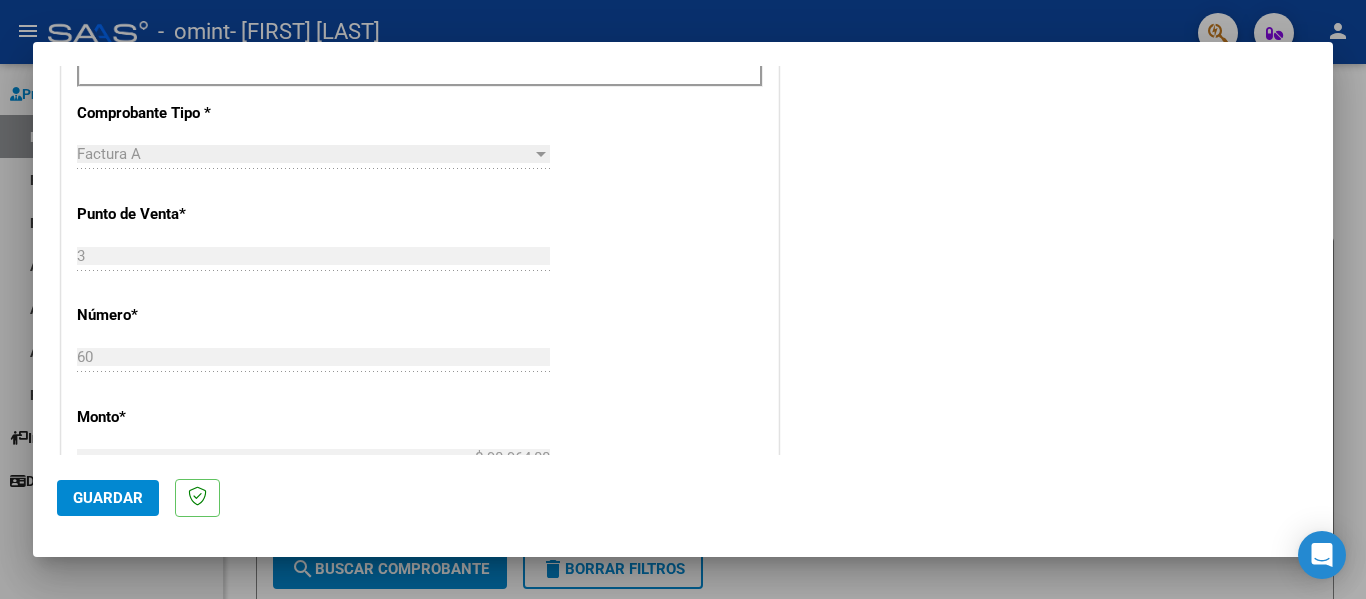 scroll, scrollTop: 600, scrollLeft: 0, axis: vertical 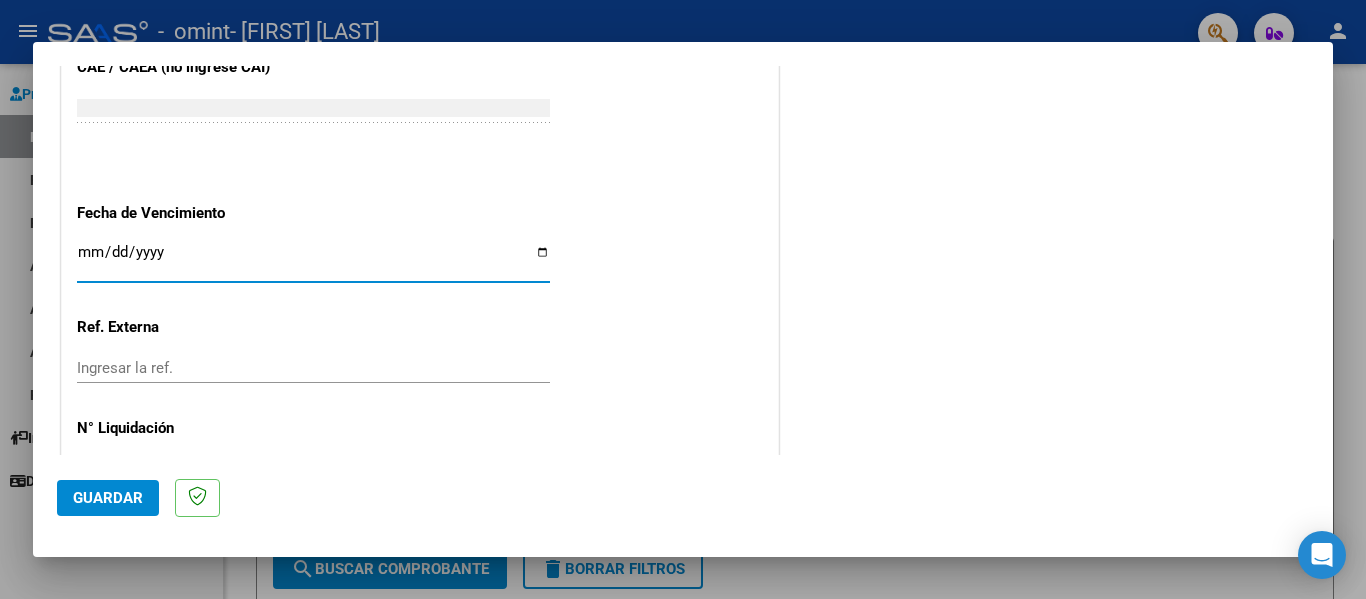 click on "Ingresar la fecha" at bounding box center (313, 260) 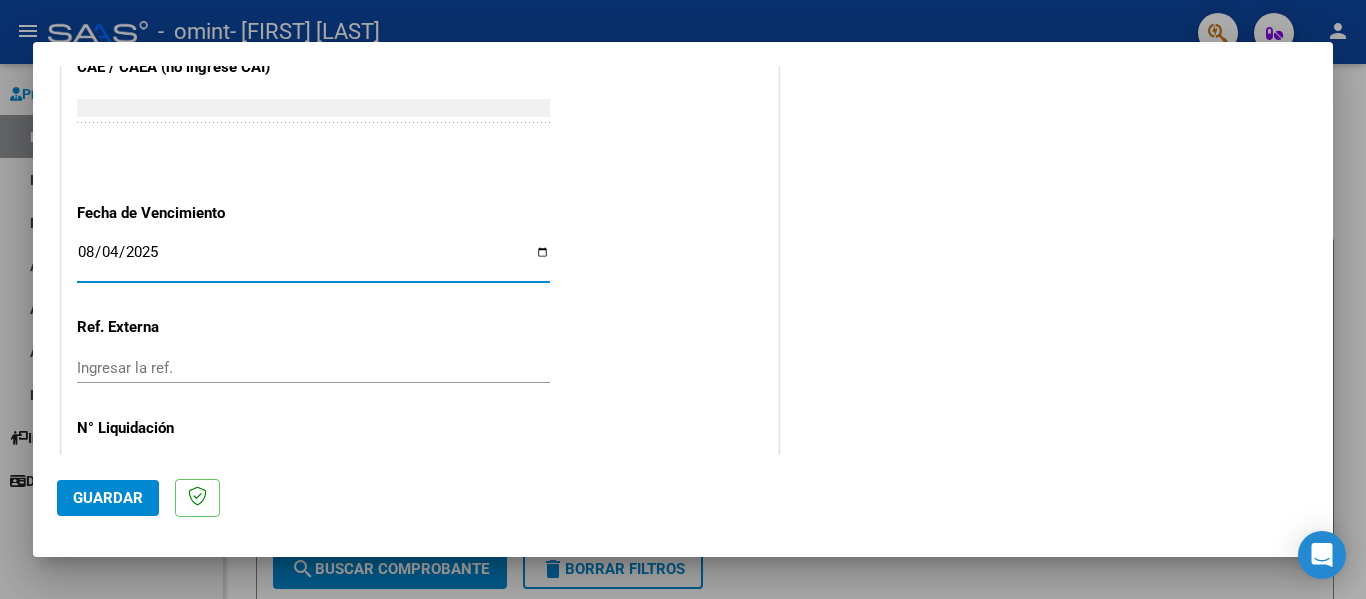 type on "2025-08-04" 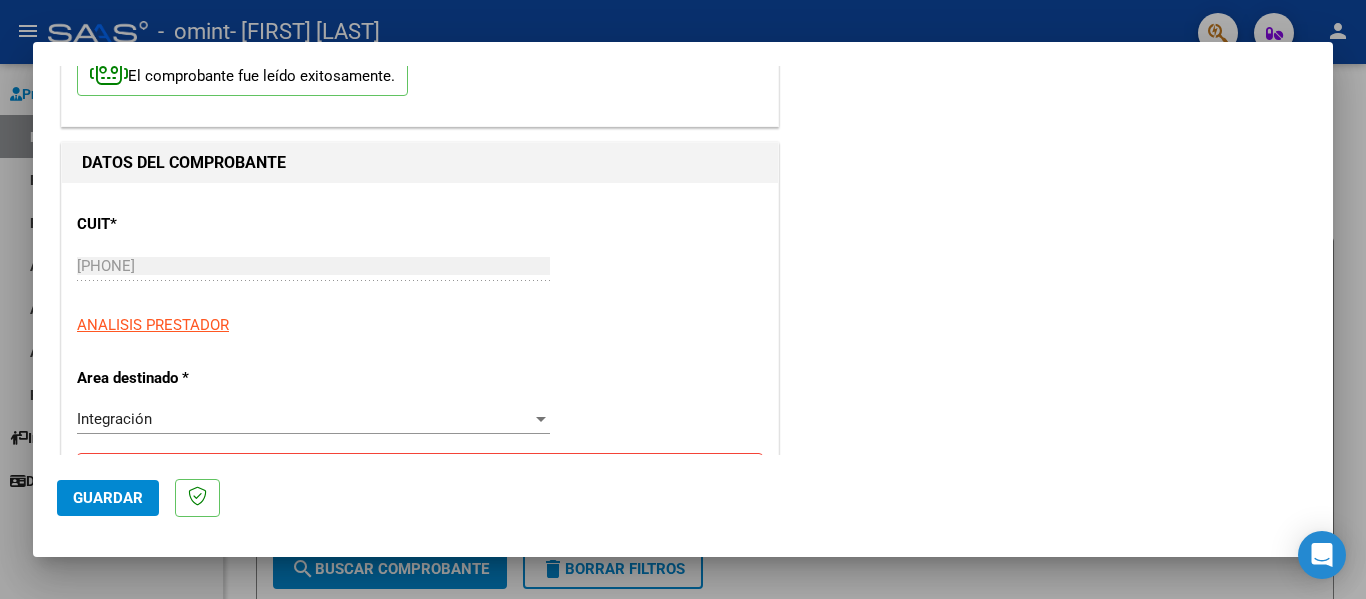 scroll, scrollTop: 0, scrollLeft: 0, axis: both 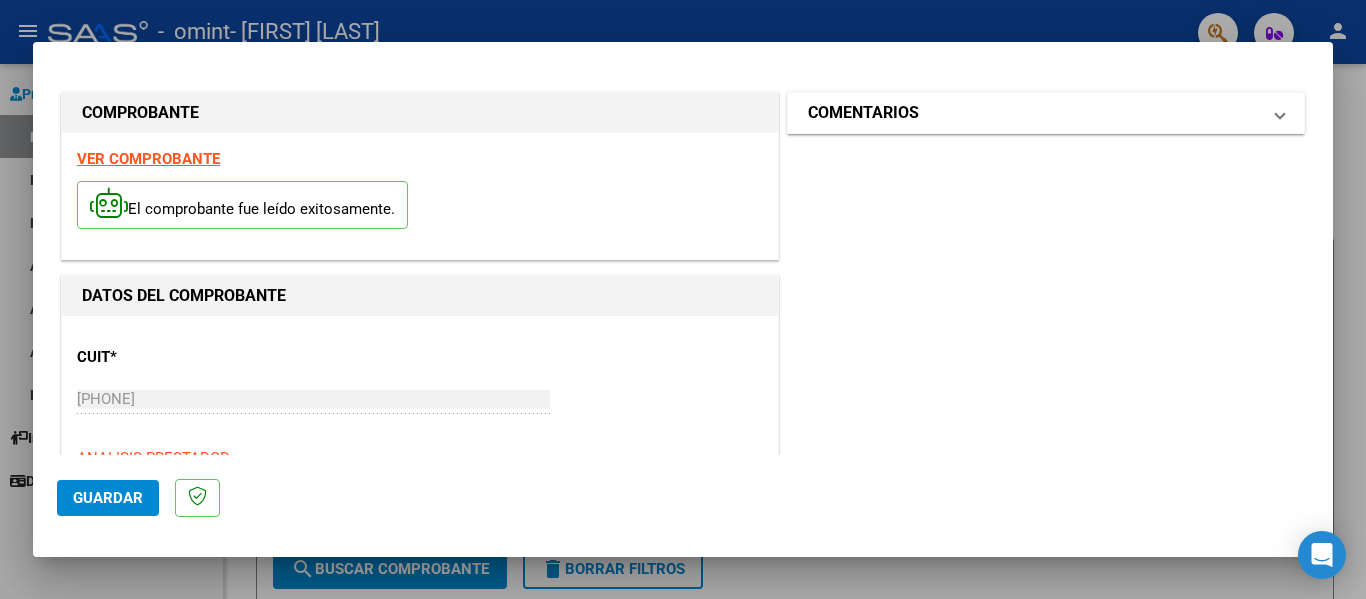 click on "COMENTARIOS" at bounding box center (1042, 113) 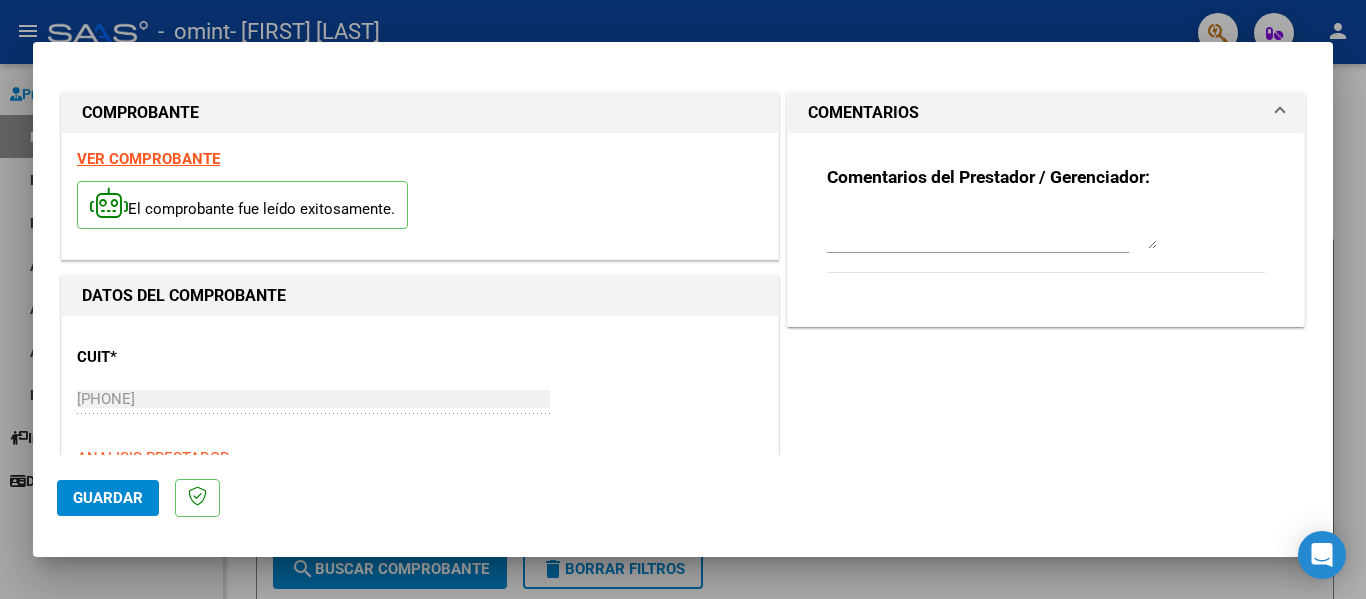 drag, startPoint x: 1257, startPoint y: 122, endPoint x: 1285, endPoint y: 123, distance: 28.01785 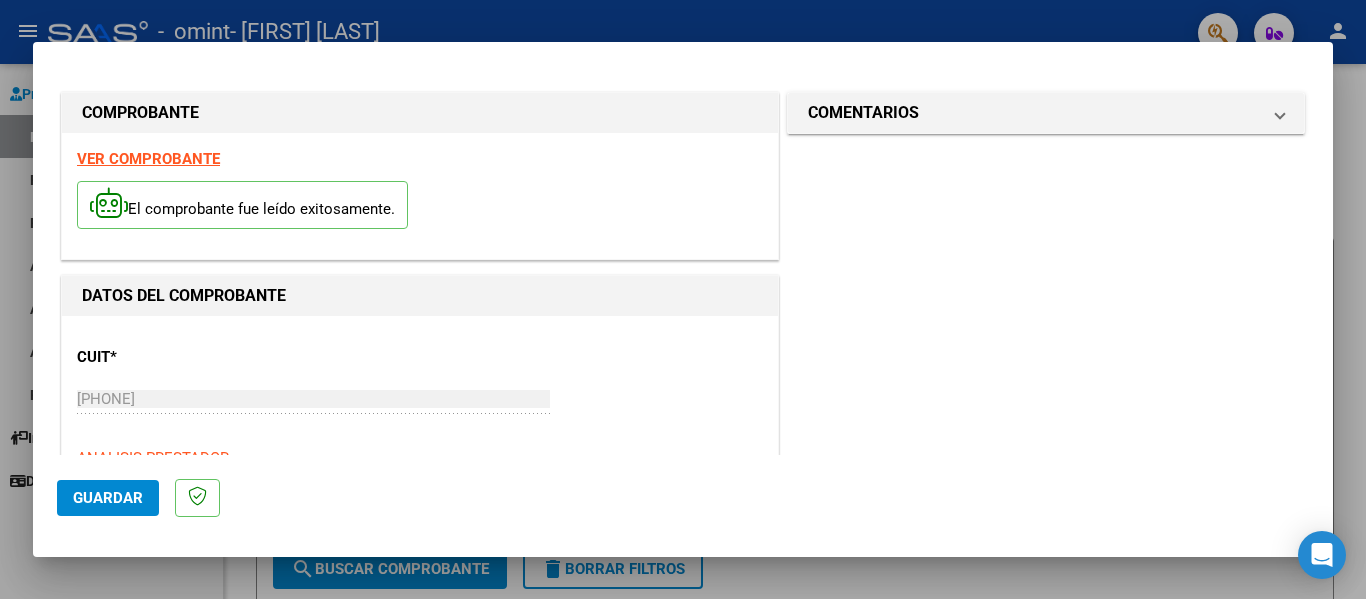 click at bounding box center (683, 299) 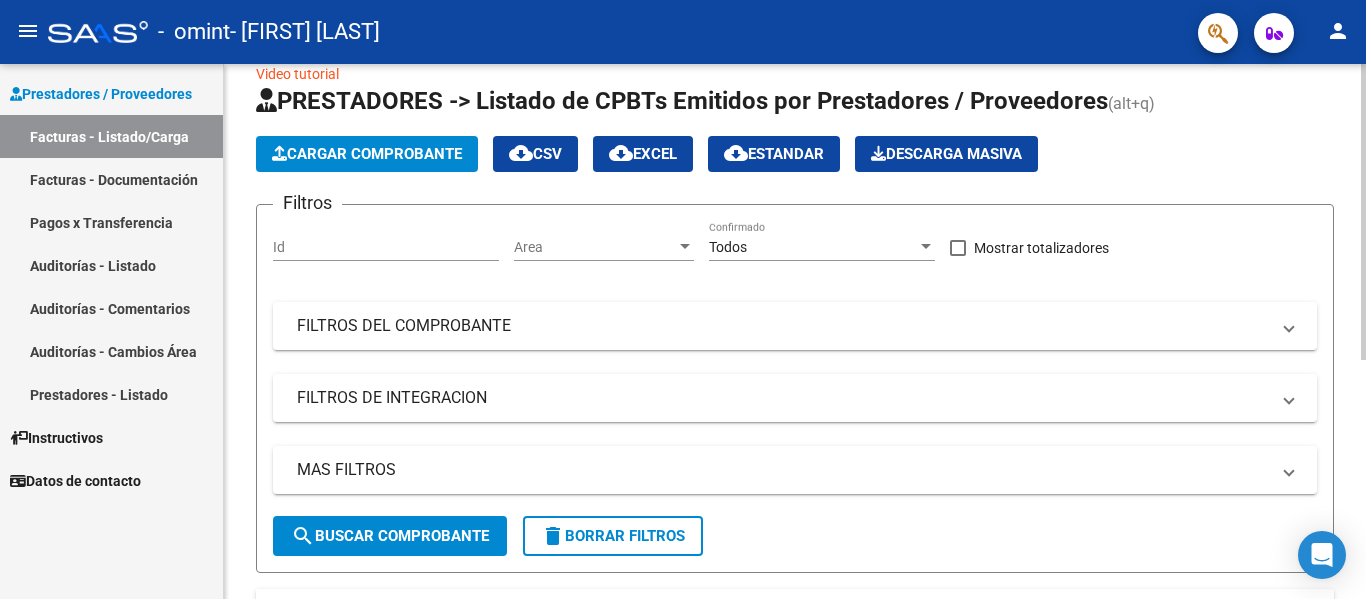 scroll, scrollTop: 0, scrollLeft: 0, axis: both 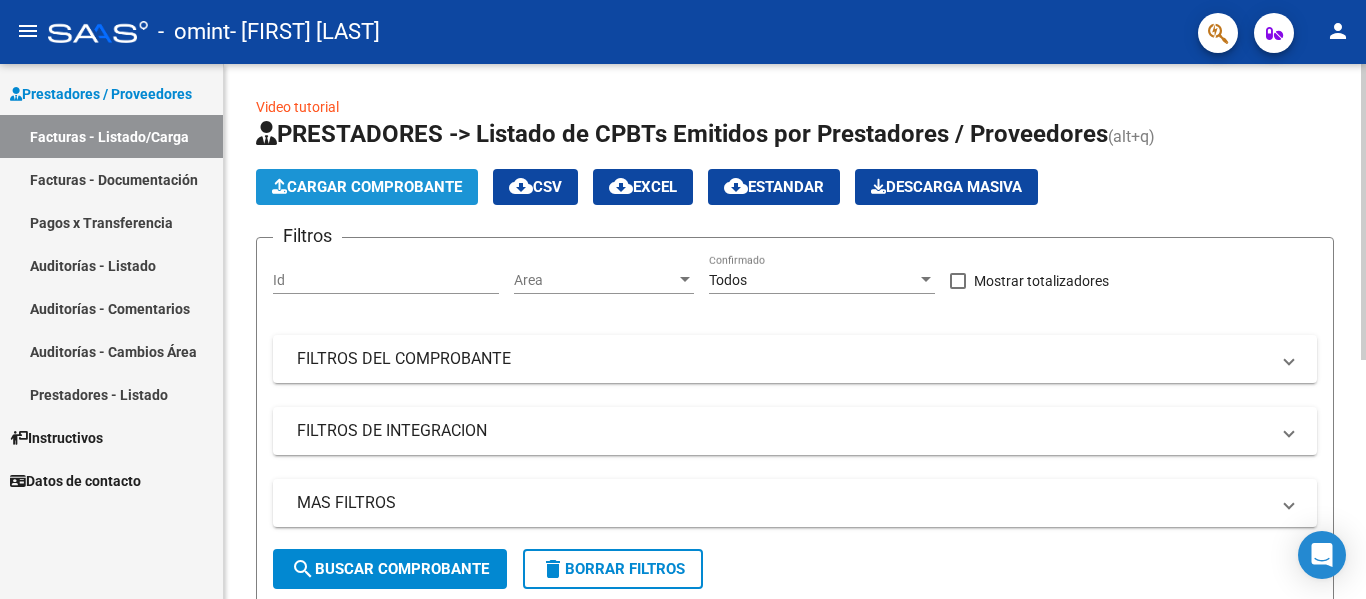 click on "Cargar Comprobante" 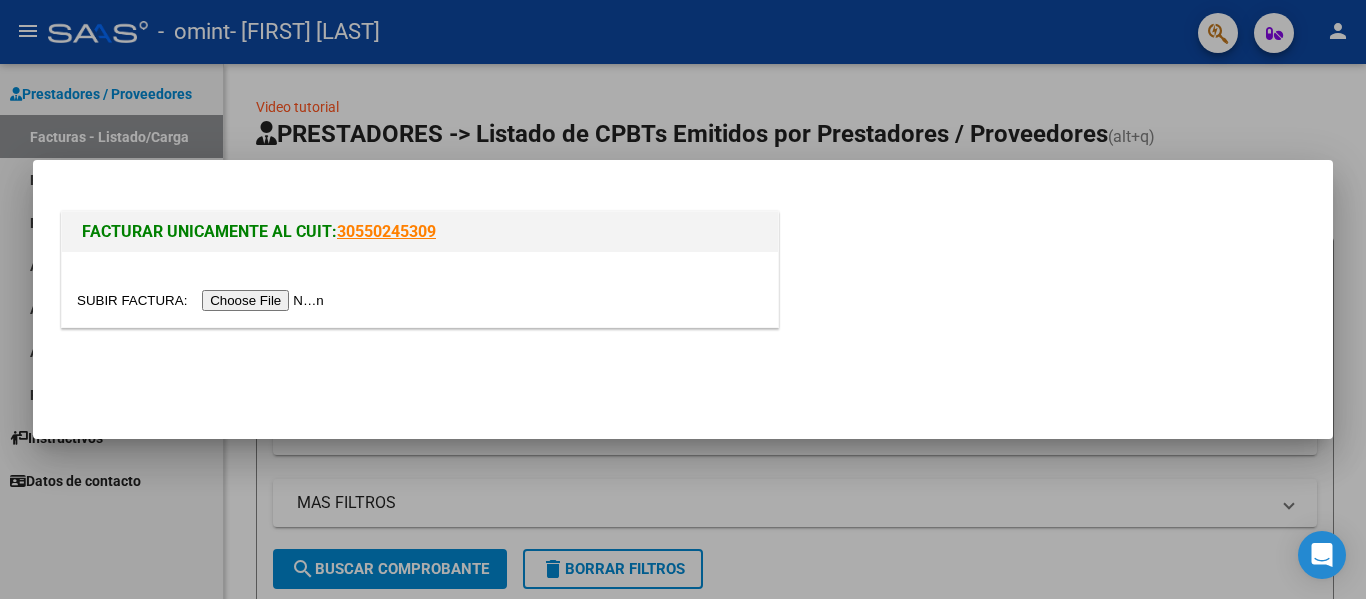 click at bounding box center (203, 300) 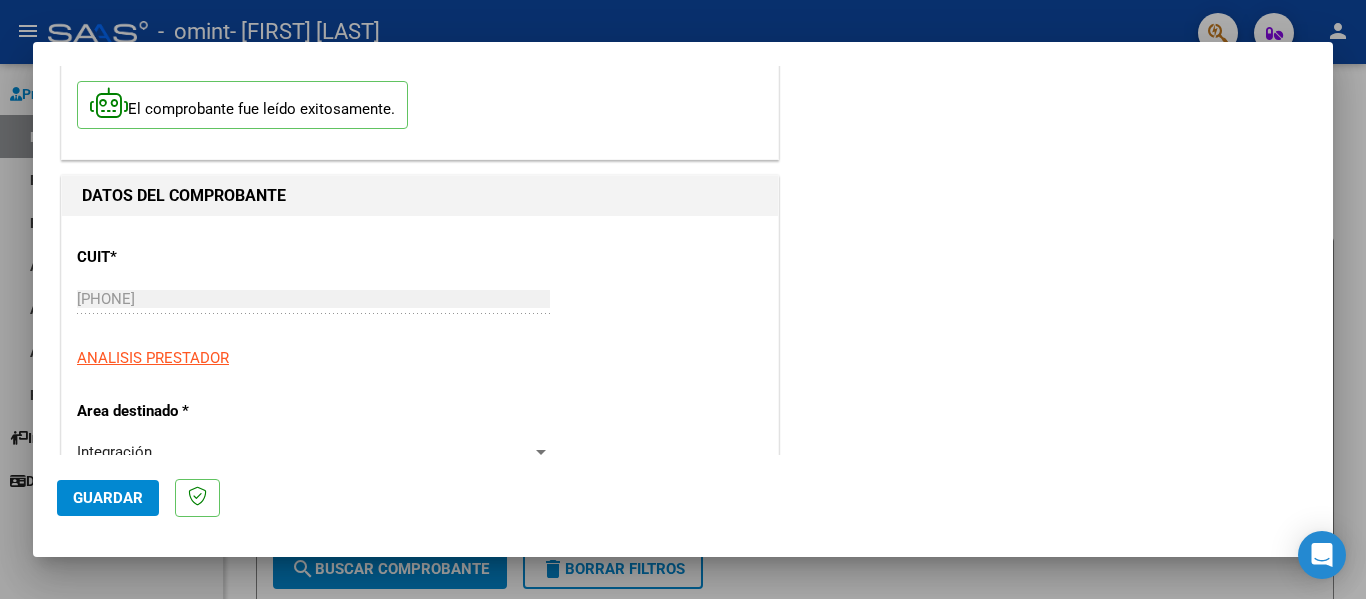 scroll, scrollTop: 200, scrollLeft: 0, axis: vertical 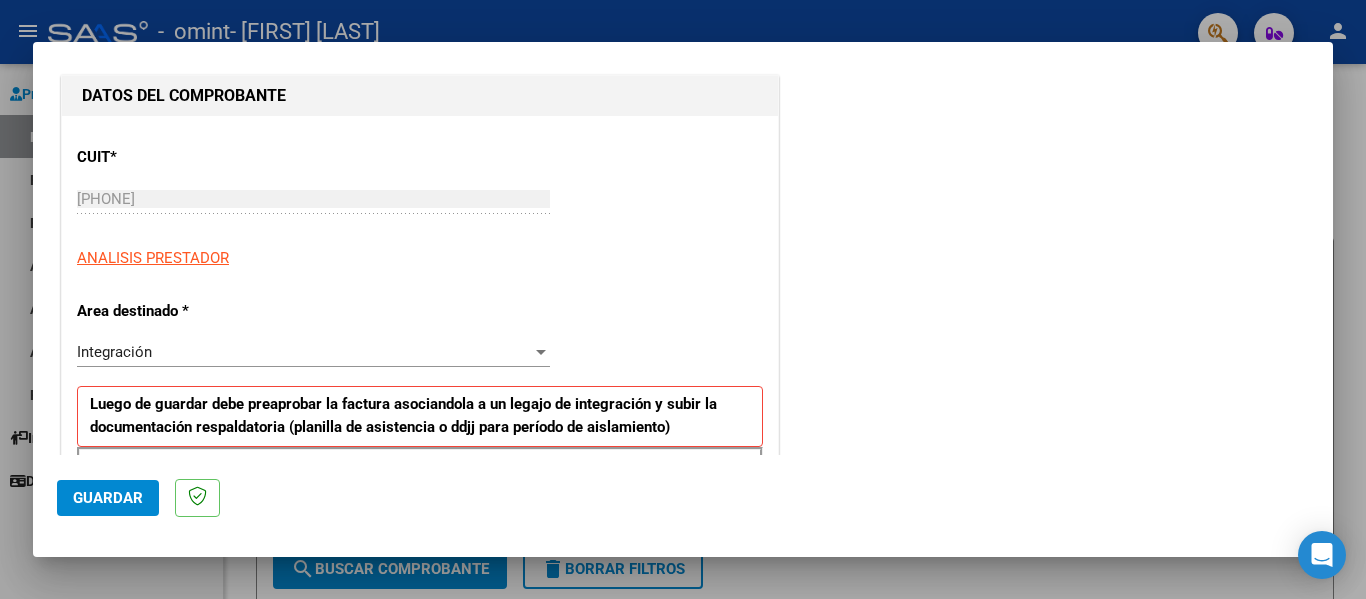 click on "Integración" at bounding box center [304, 352] 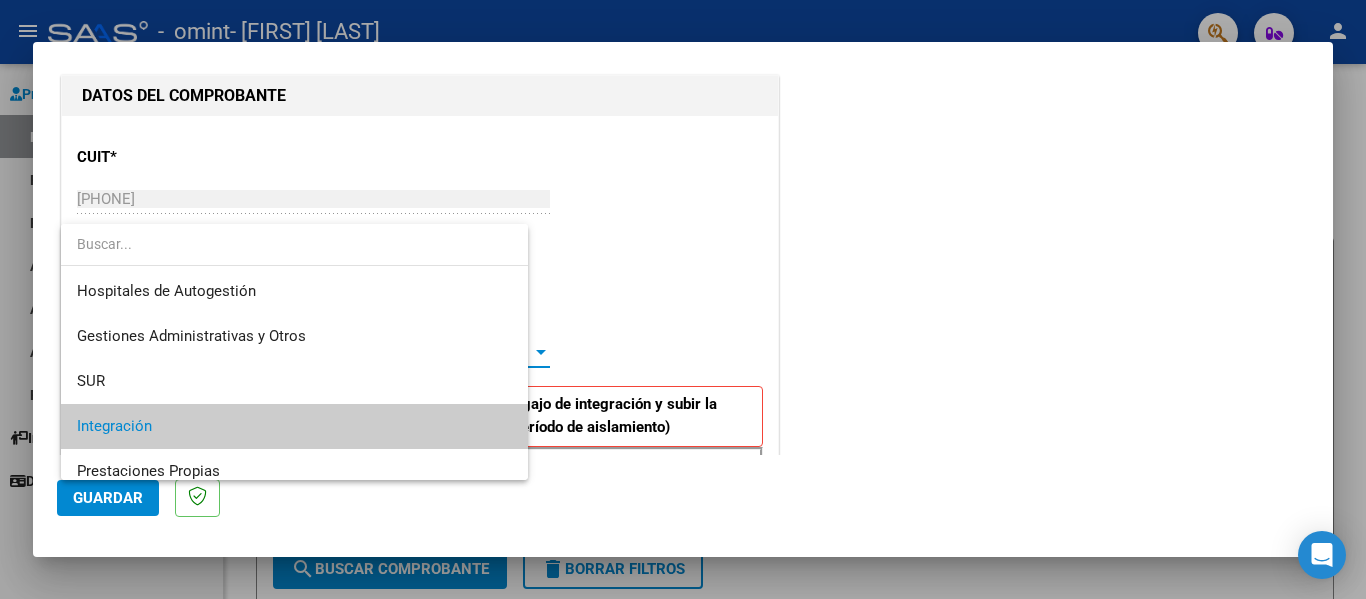 scroll, scrollTop: 75, scrollLeft: 0, axis: vertical 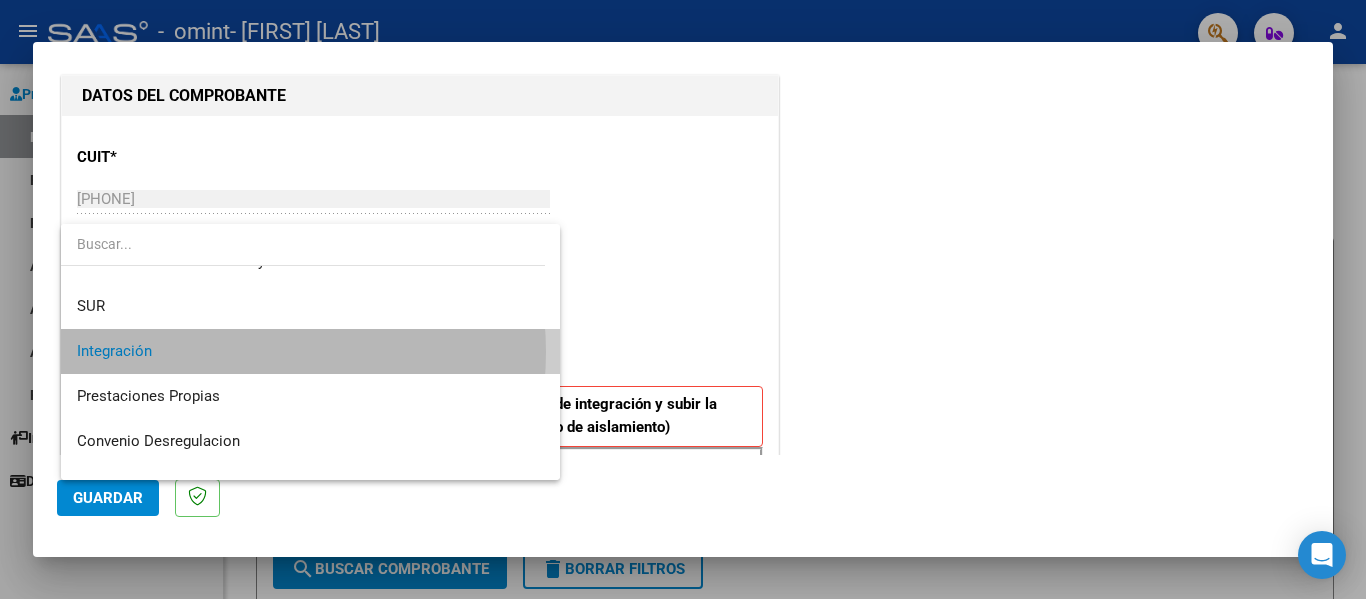 click on "Integración" at bounding box center [310, 351] 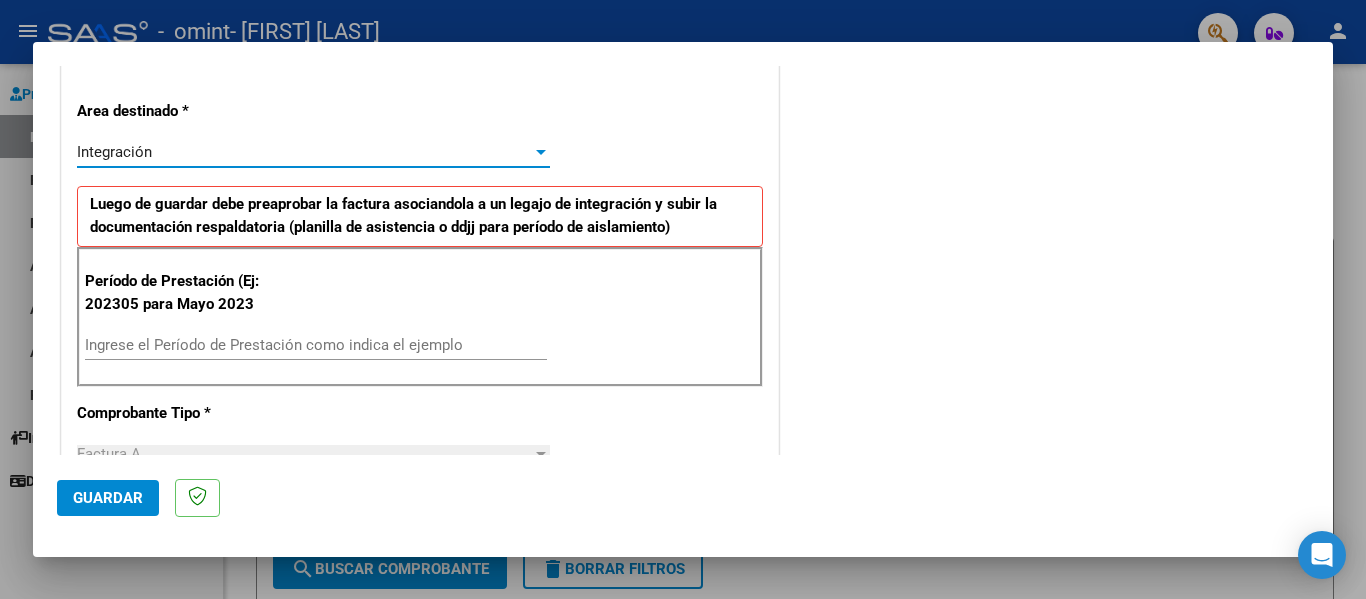 scroll, scrollTop: 500, scrollLeft: 0, axis: vertical 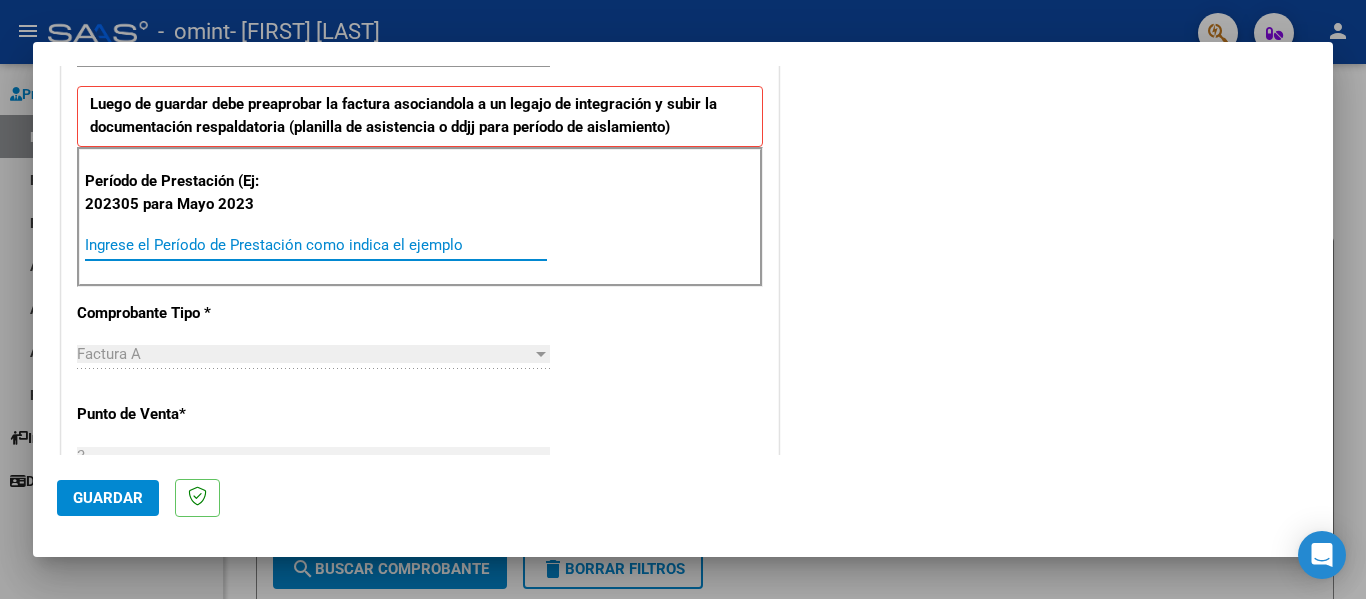 click on "Ingrese el Período de Prestación como indica el ejemplo" at bounding box center (316, 245) 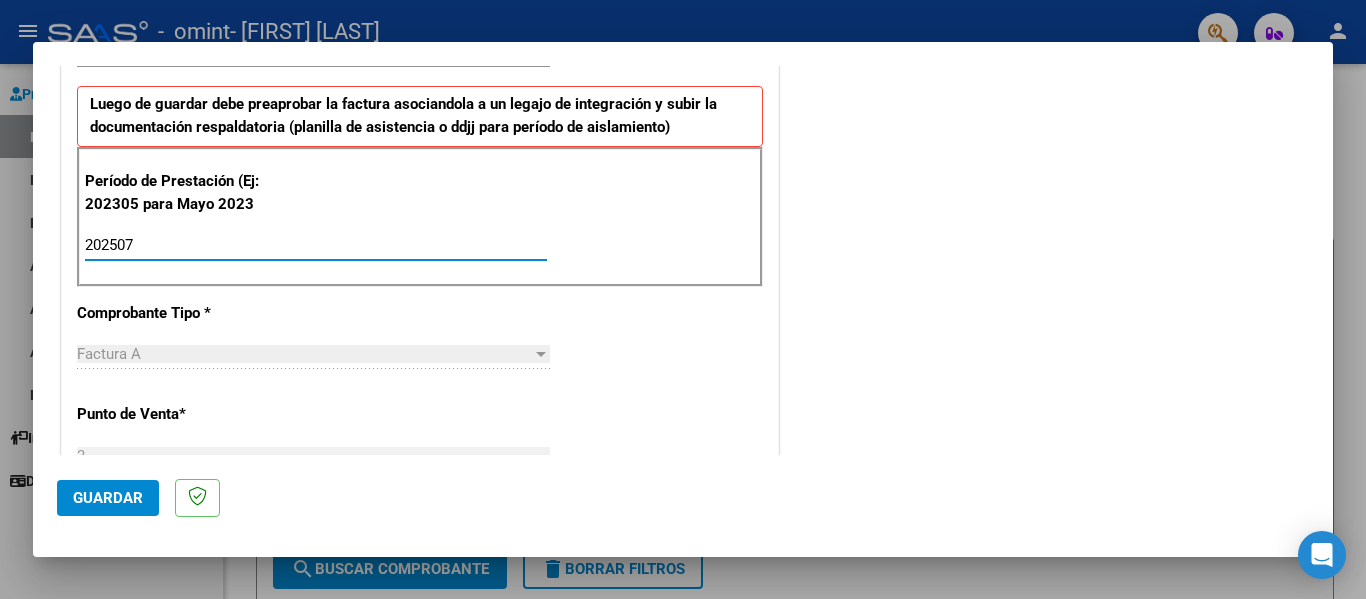 type on "202507" 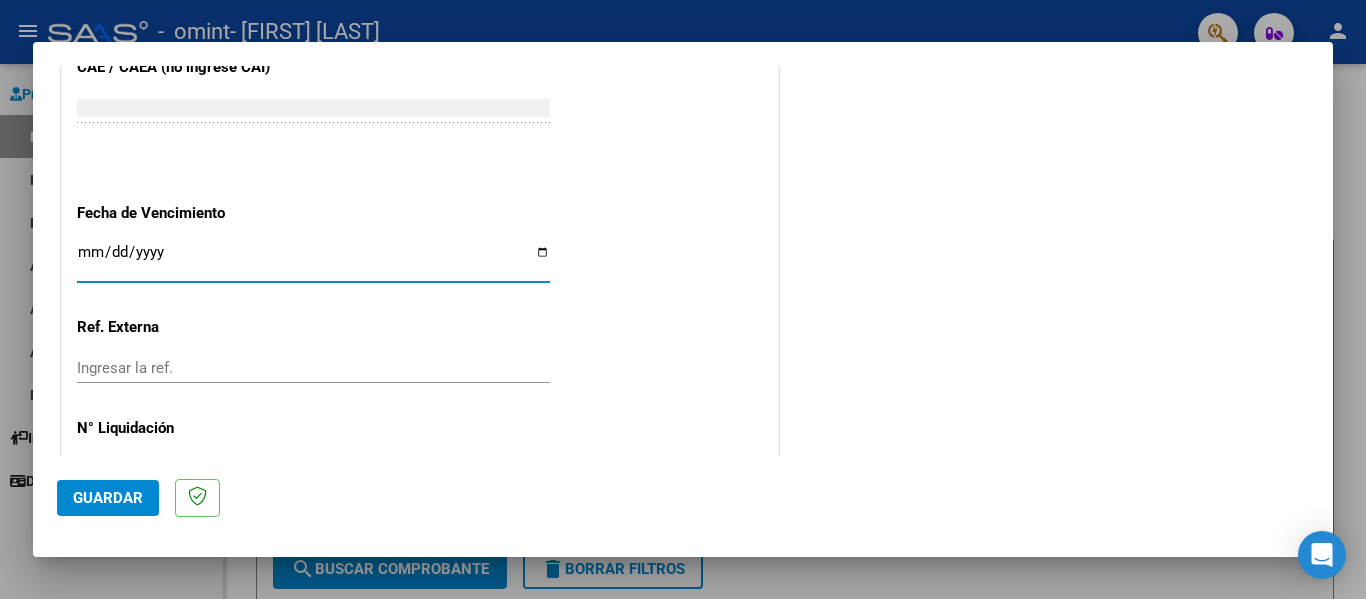 click on "Ingresar la fecha" at bounding box center (313, 260) 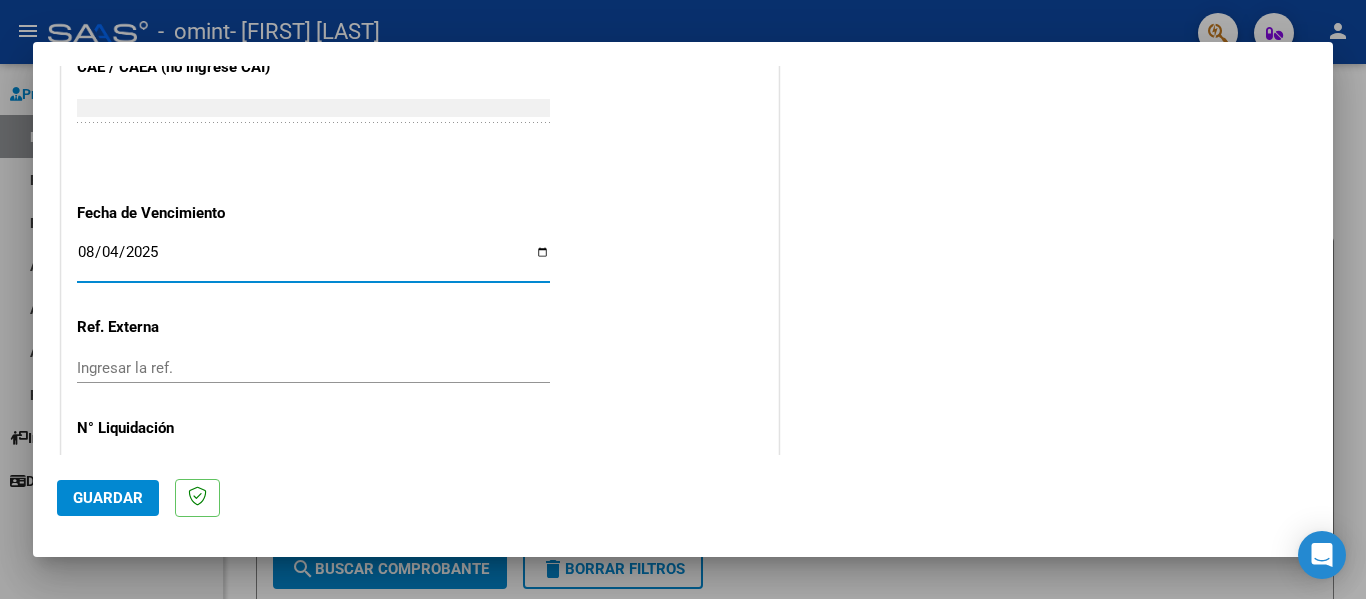 type on "2025-08-04" 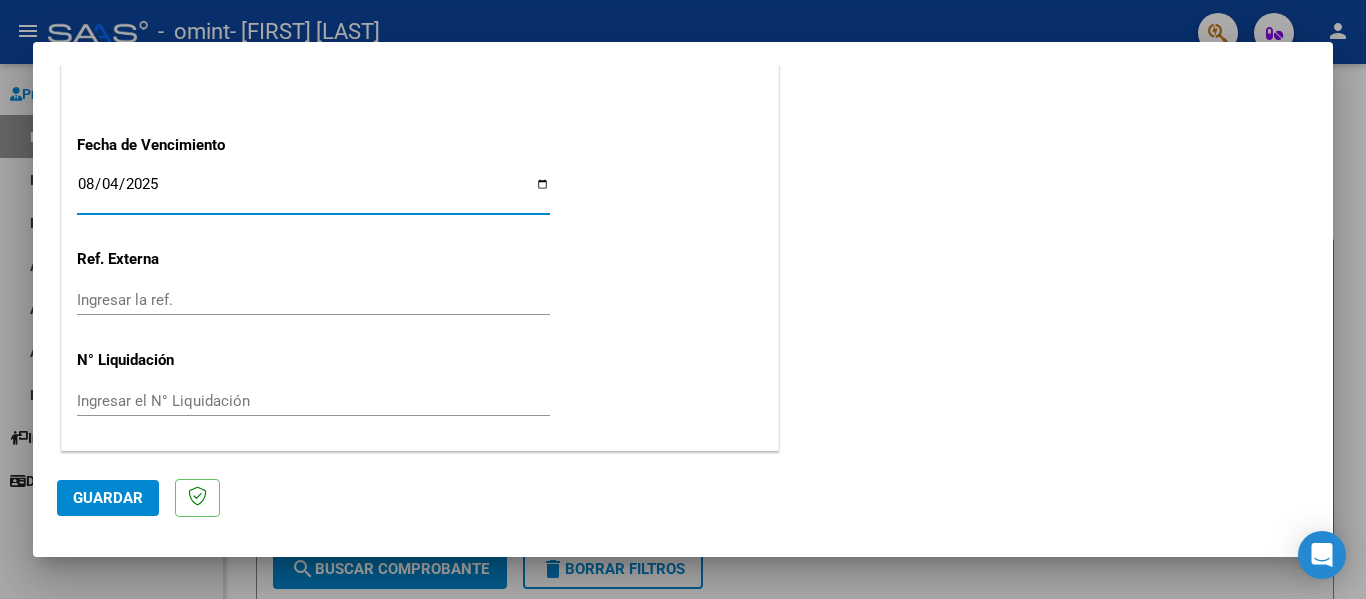 click on "Guardar" 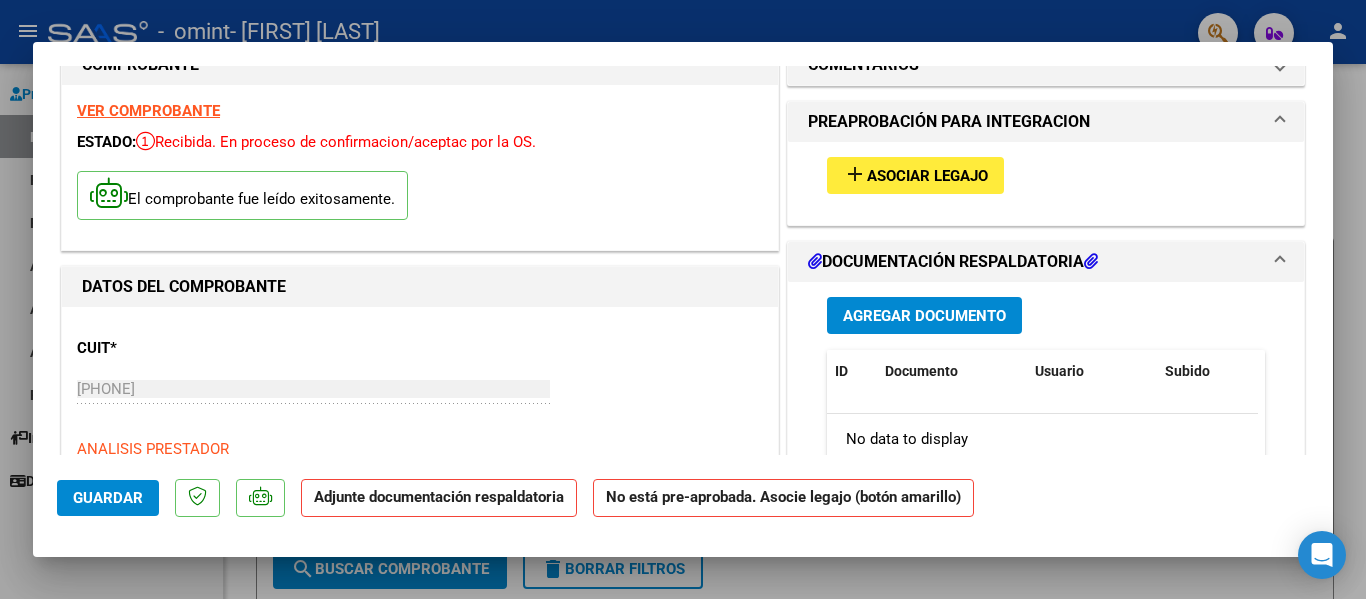 scroll, scrollTop: 0, scrollLeft: 0, axis: both 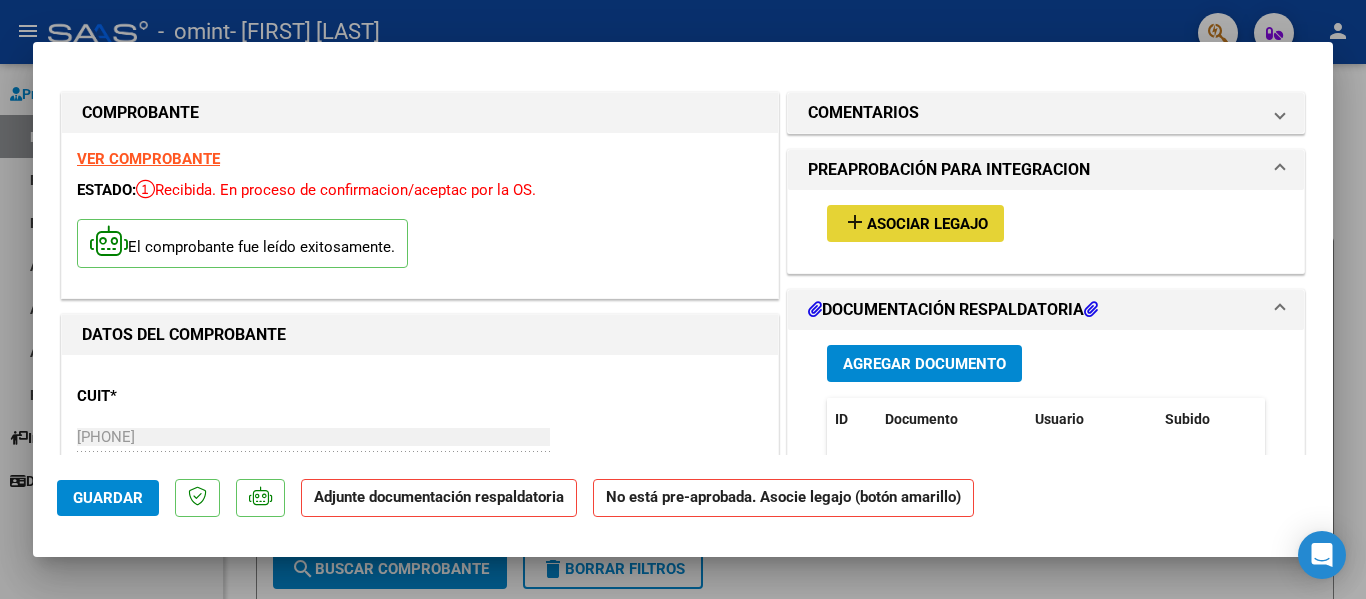 click on "Asociar Legajo" at bounding box center [927, 224] 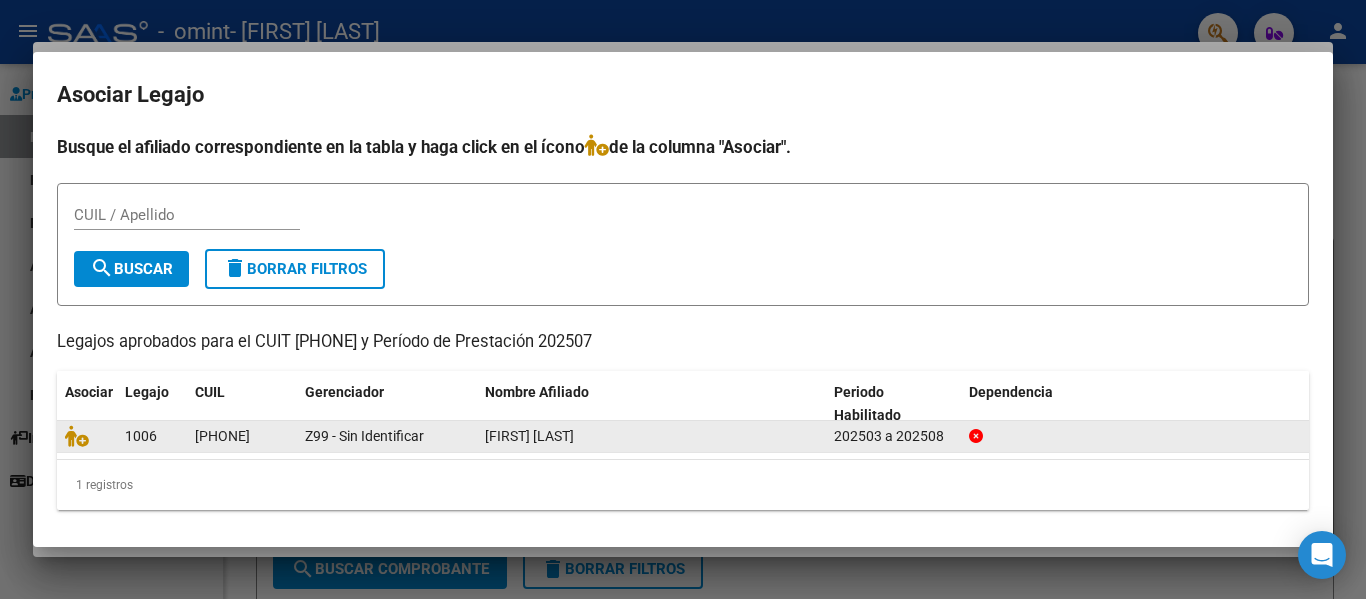 click 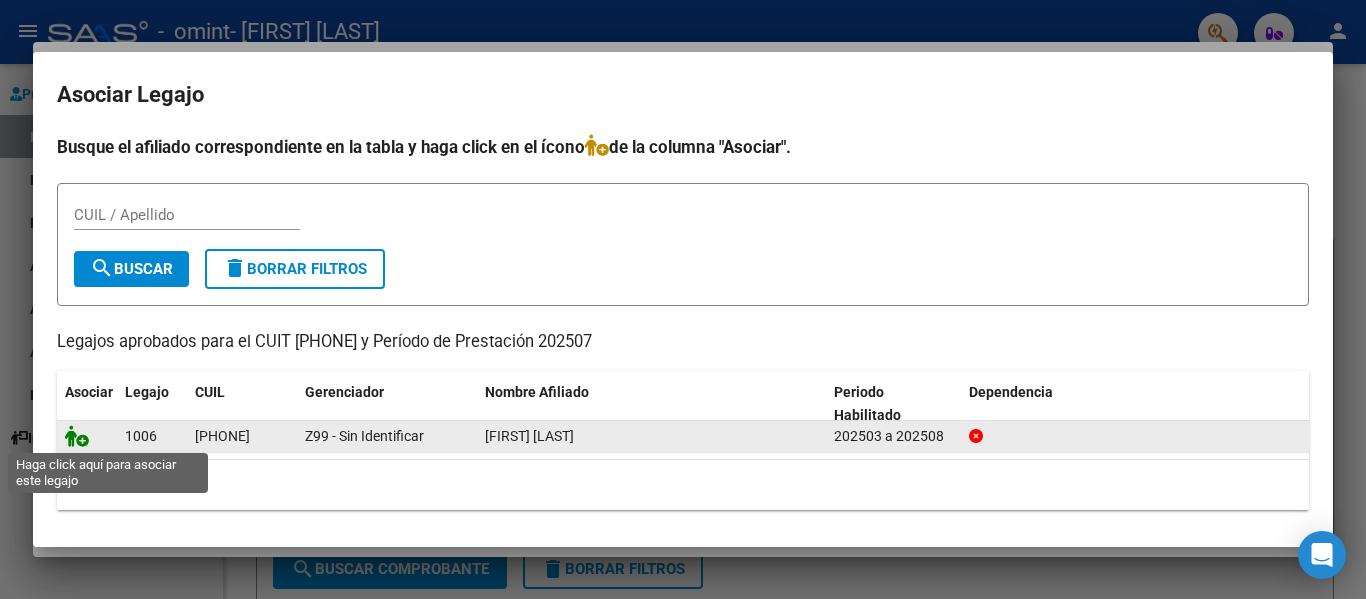click 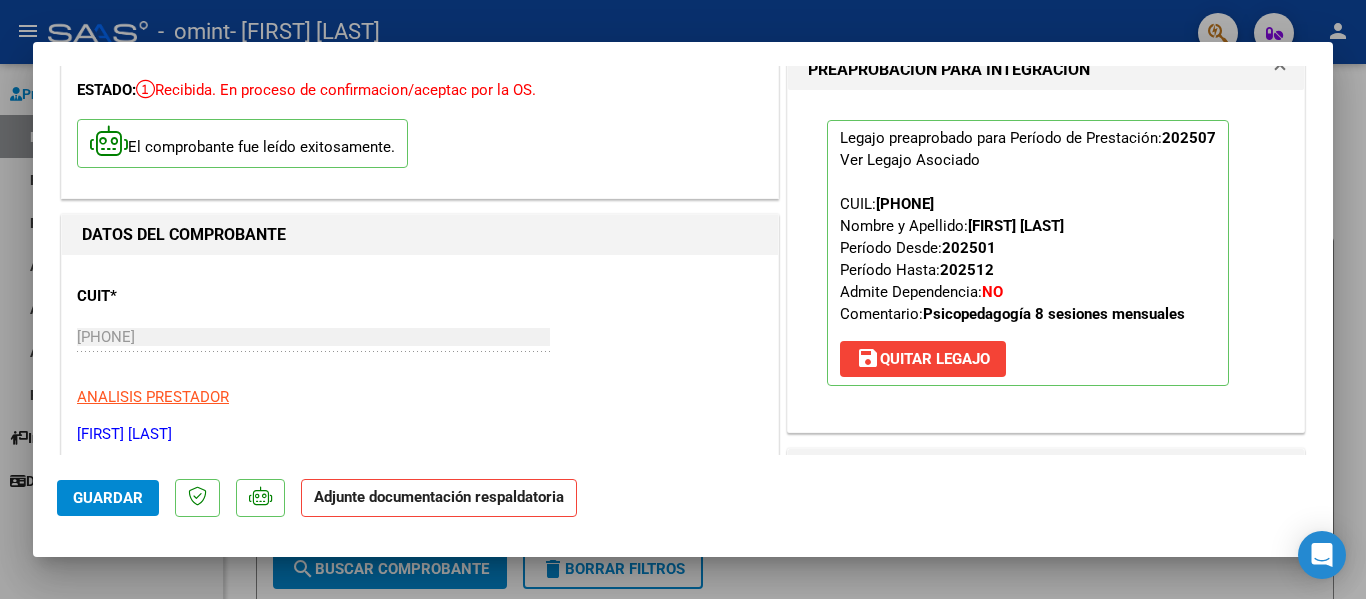 scroll, scrollTop: 300, scrollLeft: 0, axis: vertical 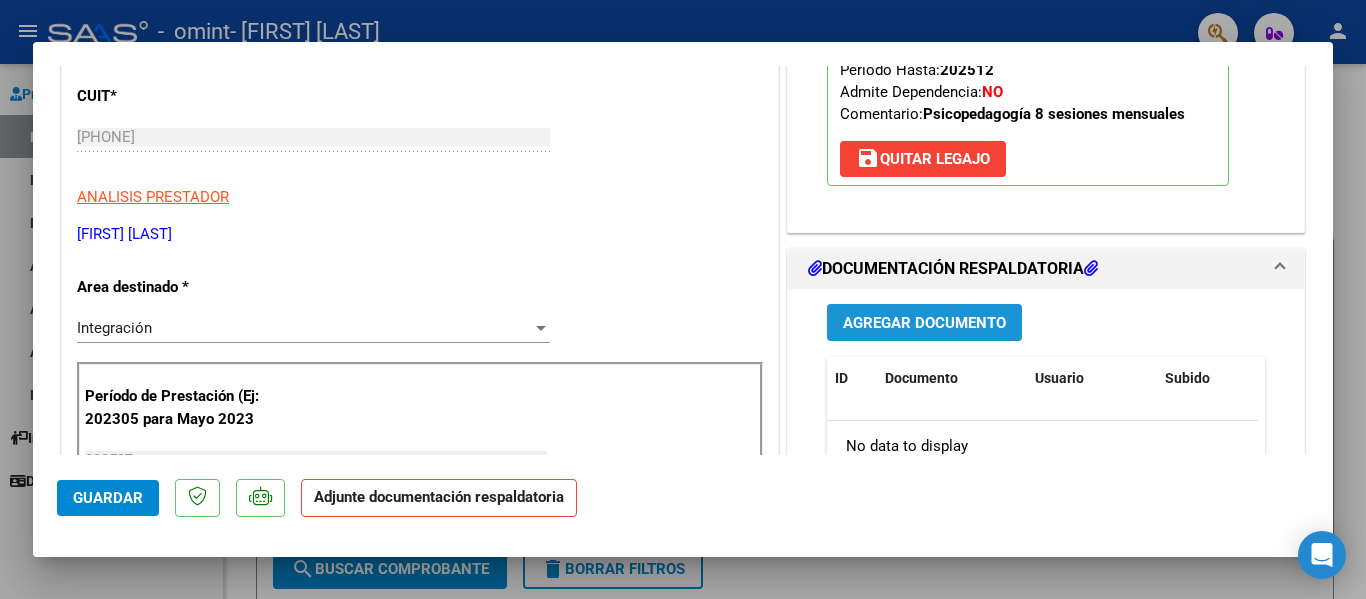 click on "Agregar Documento" at bounding box center [924, 323] 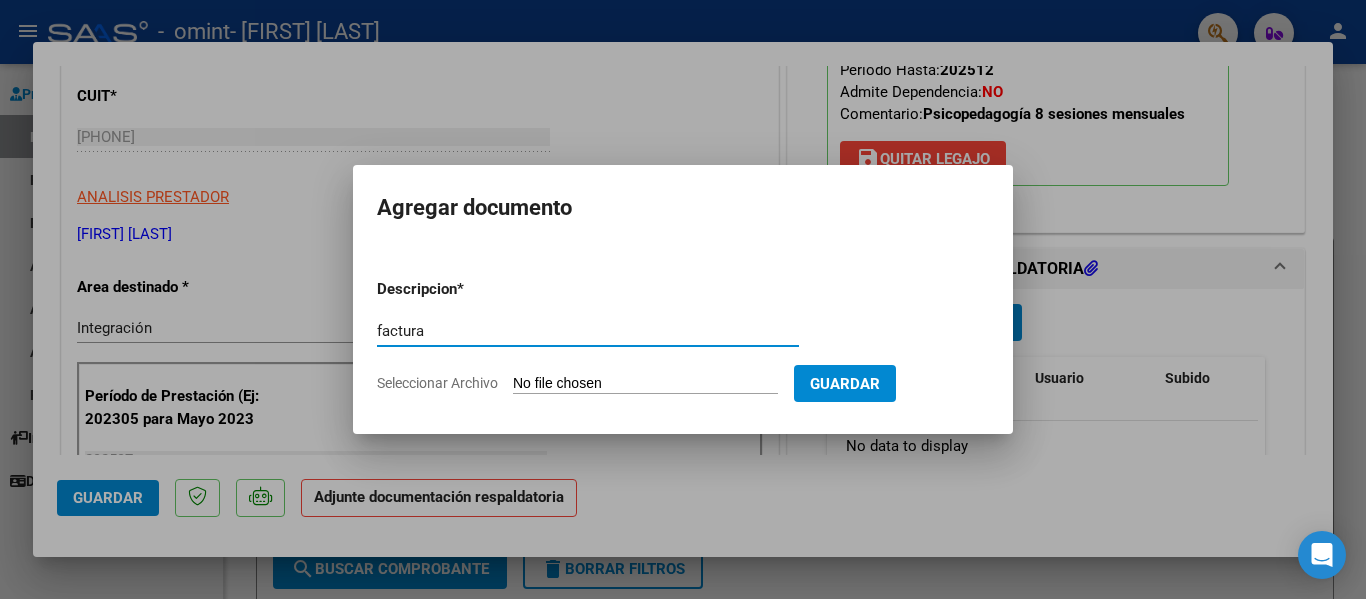 type on "factura" 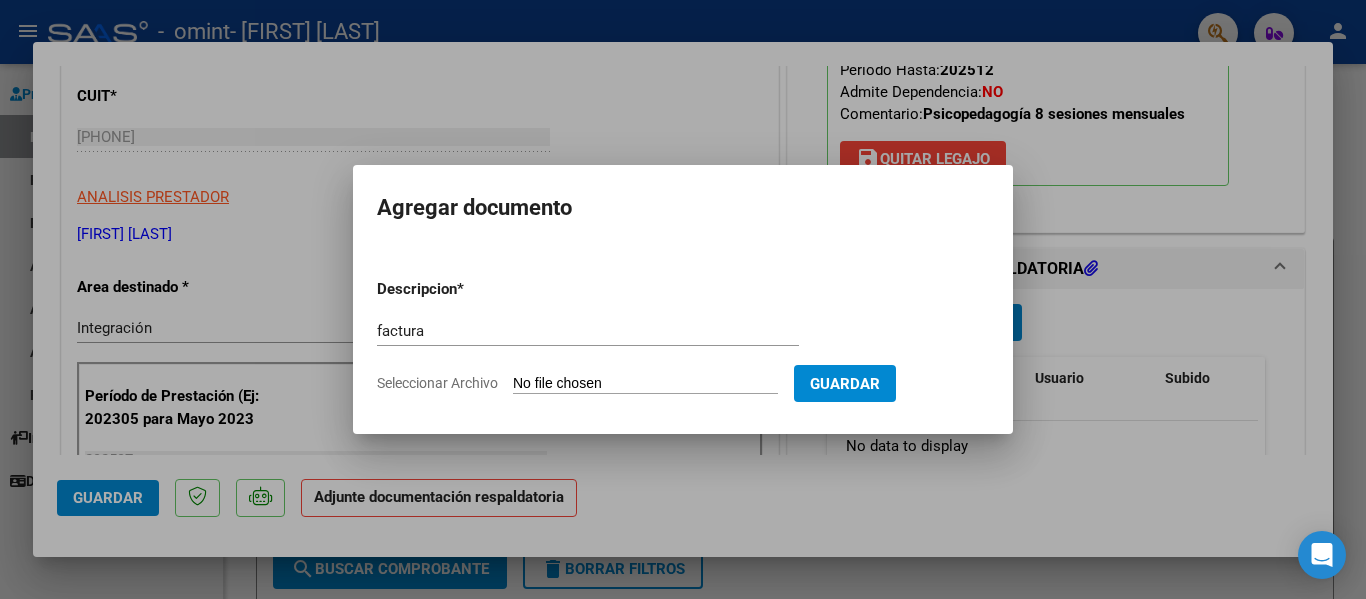 type on "C:\fakepath\[PHONE]_001_00003_00000060.pdf" 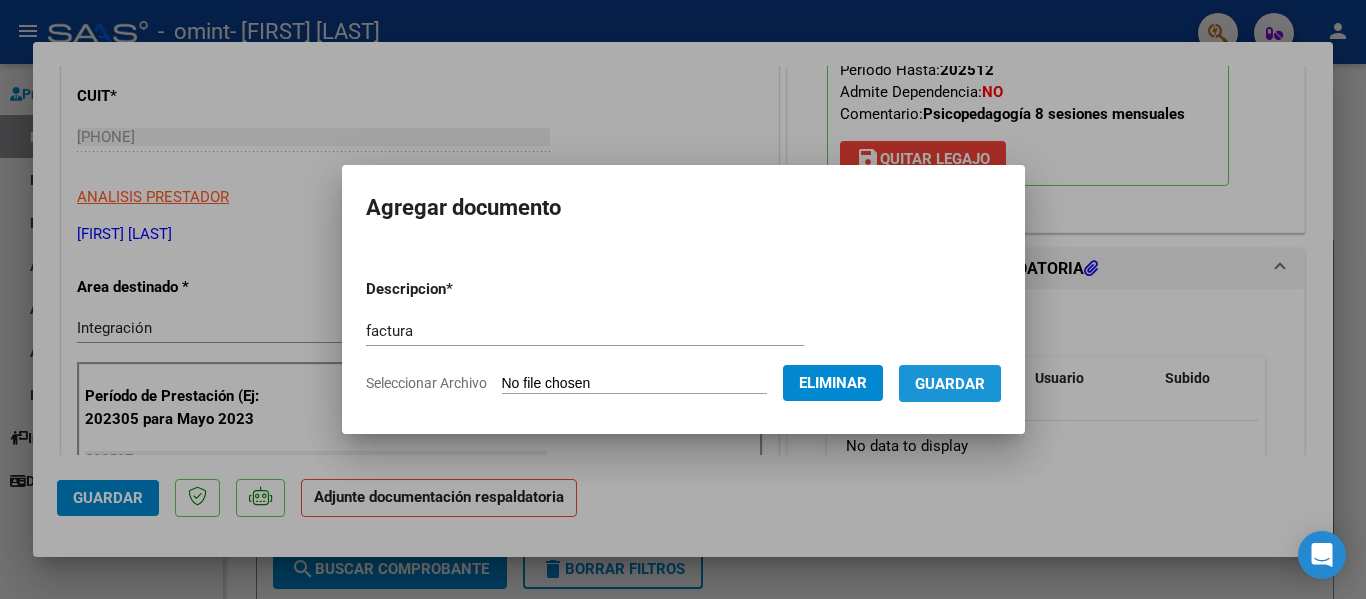 click on "Guardar" at bounding box center [950, 384] 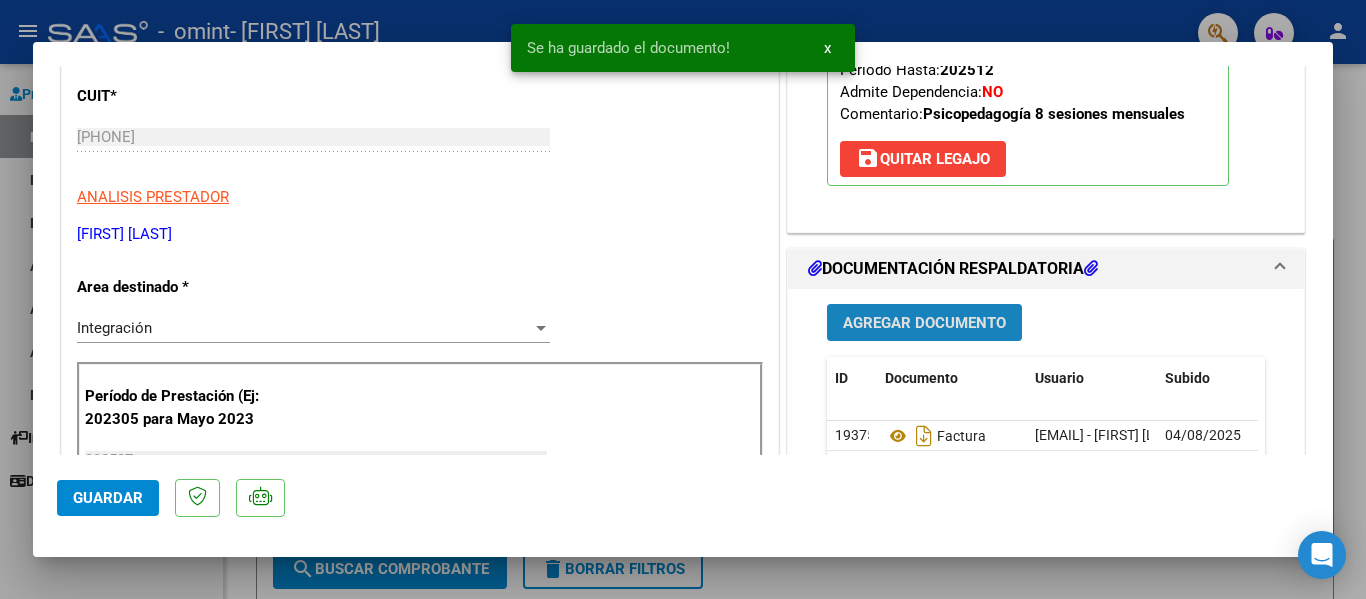 click on "Agregar Documento" at bounding box center (924, 323) 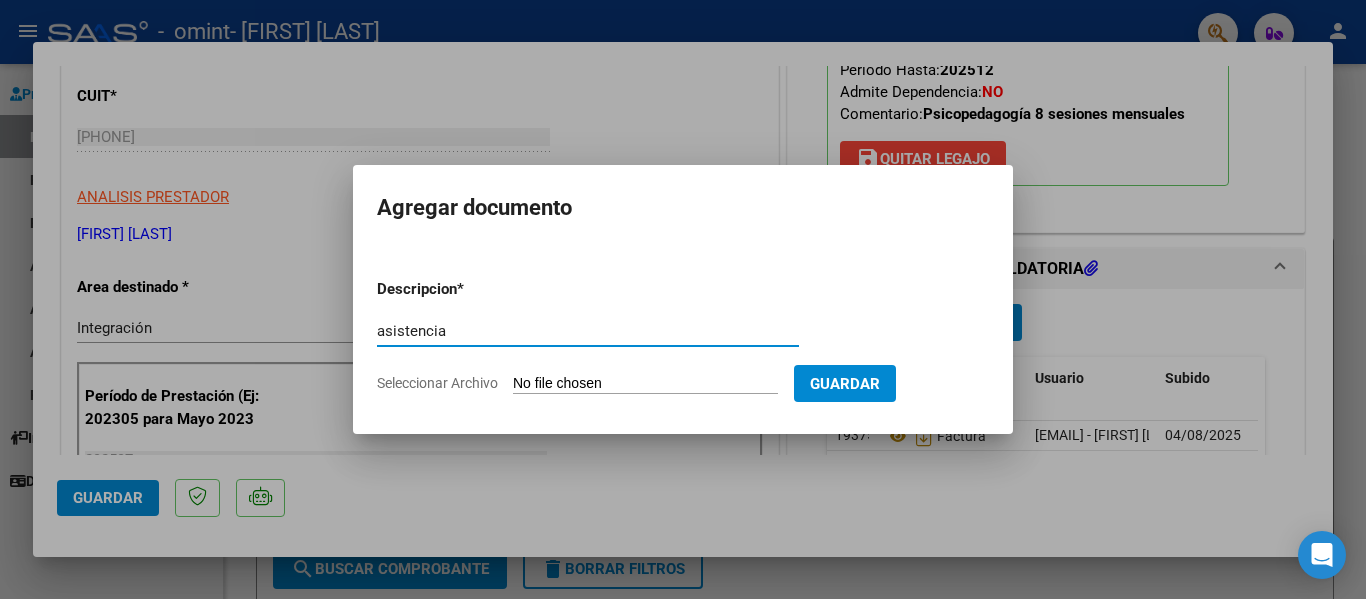 type on "asistencia" 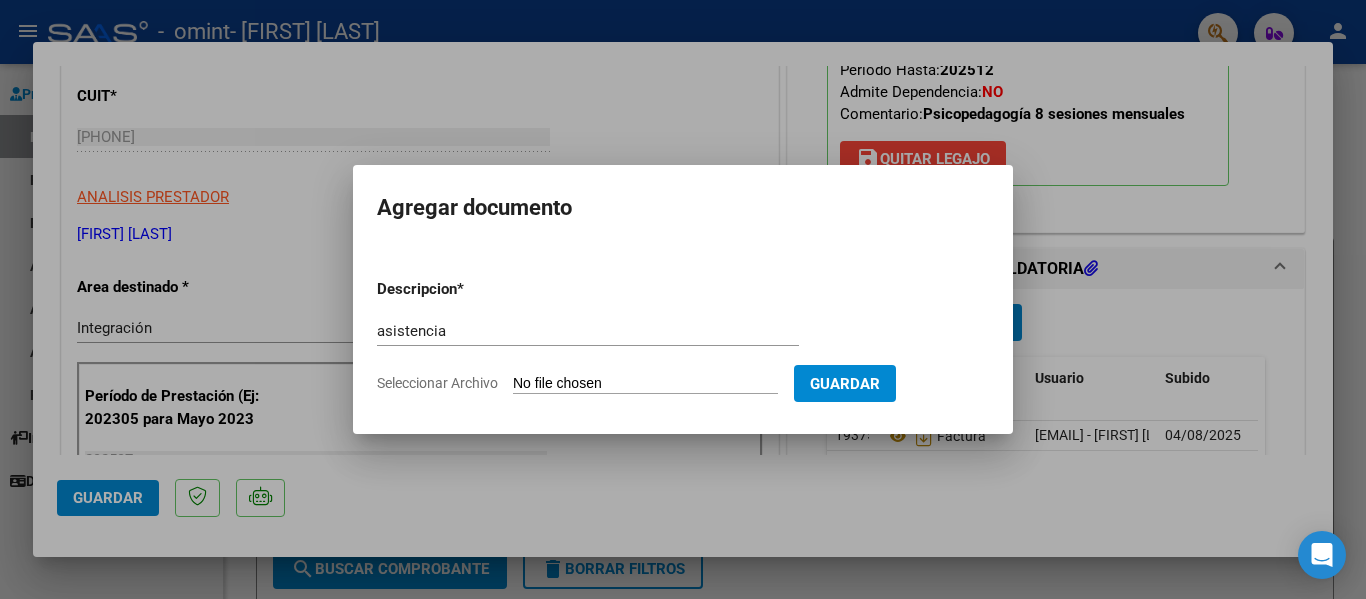 type on "C:\fakepath\asistencia sesiones julio Alma.pdf" 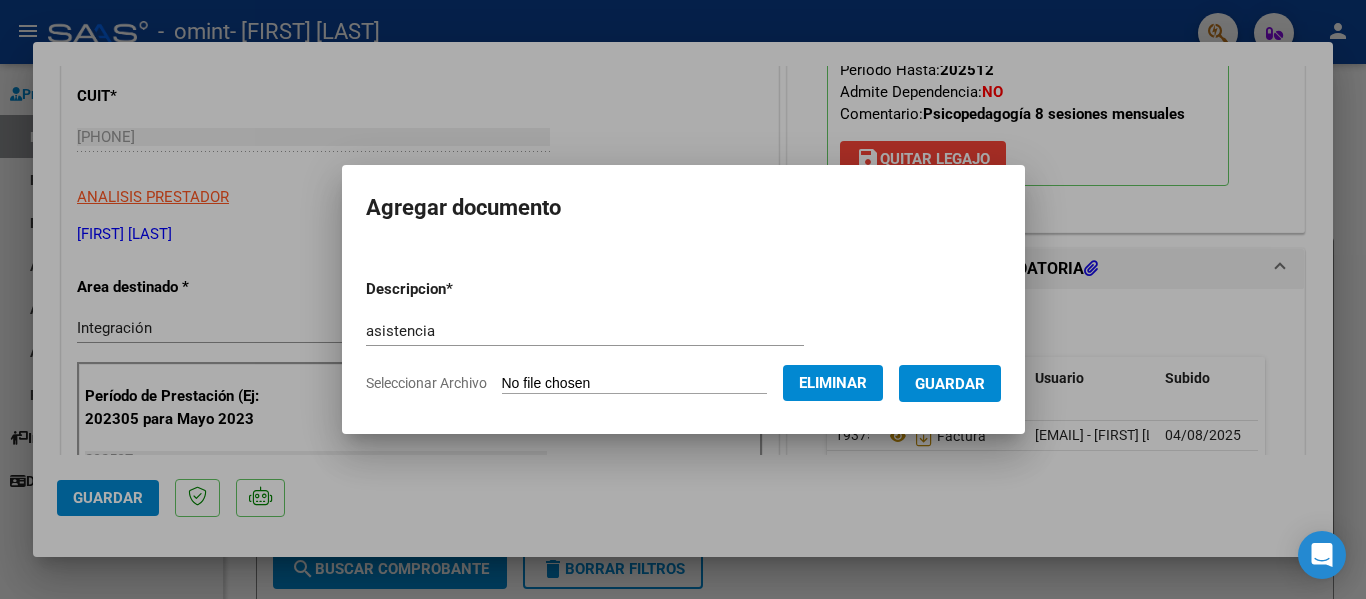 click on "Guardar" at bounding box center [950, 384] 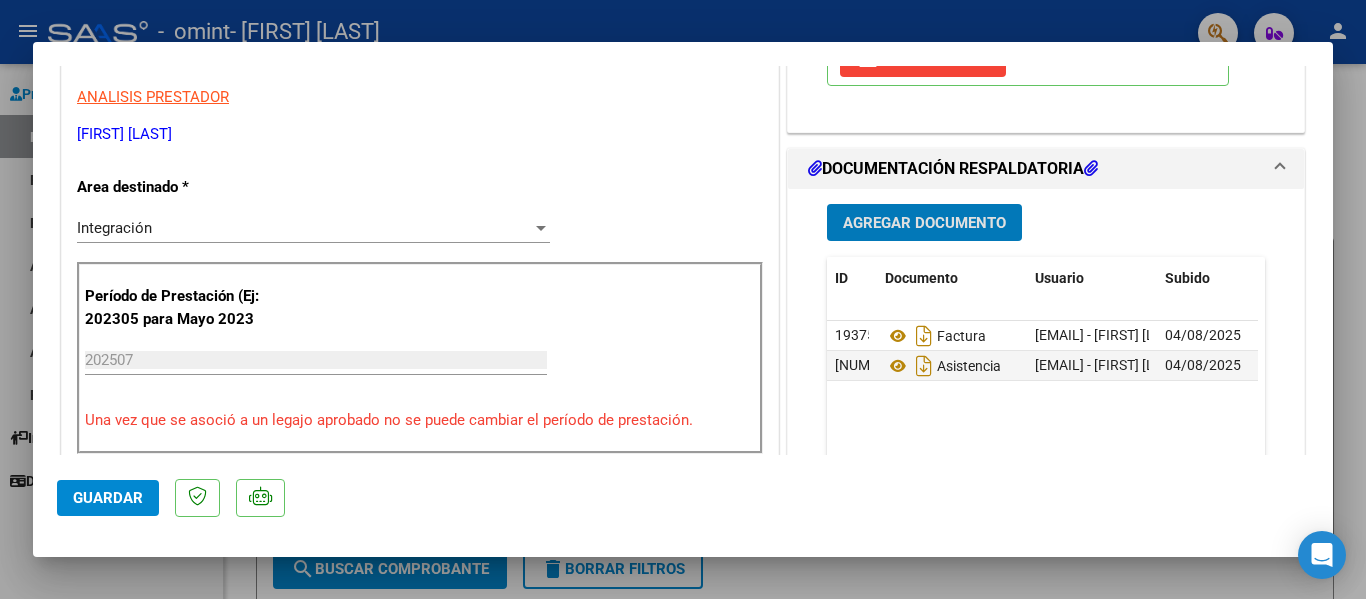 scroll, scrollTop: 500, scrollLeft: 0, axis: vertical 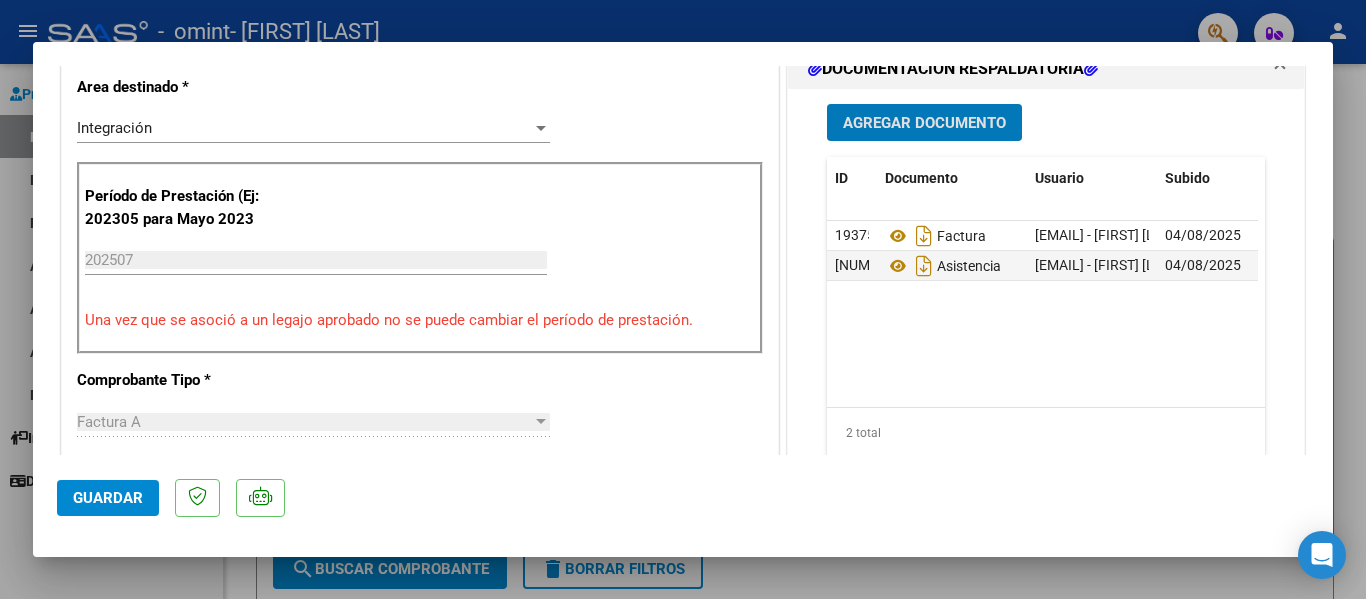 click on "Guardar" 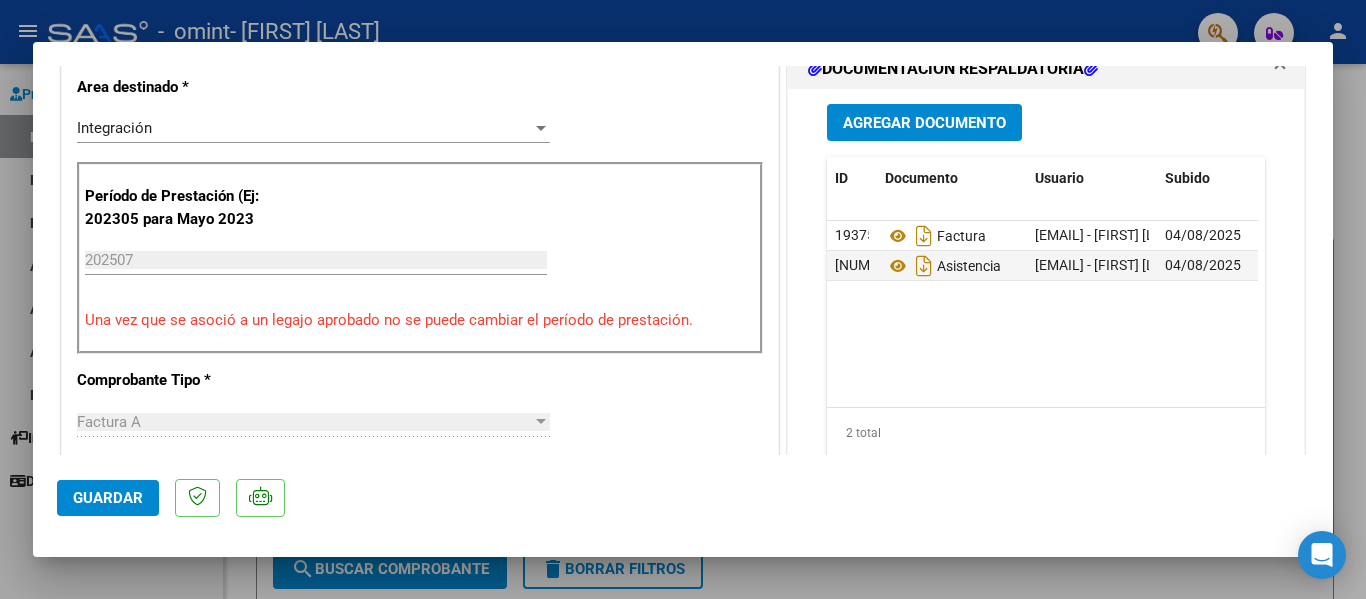 click on "Guardar" 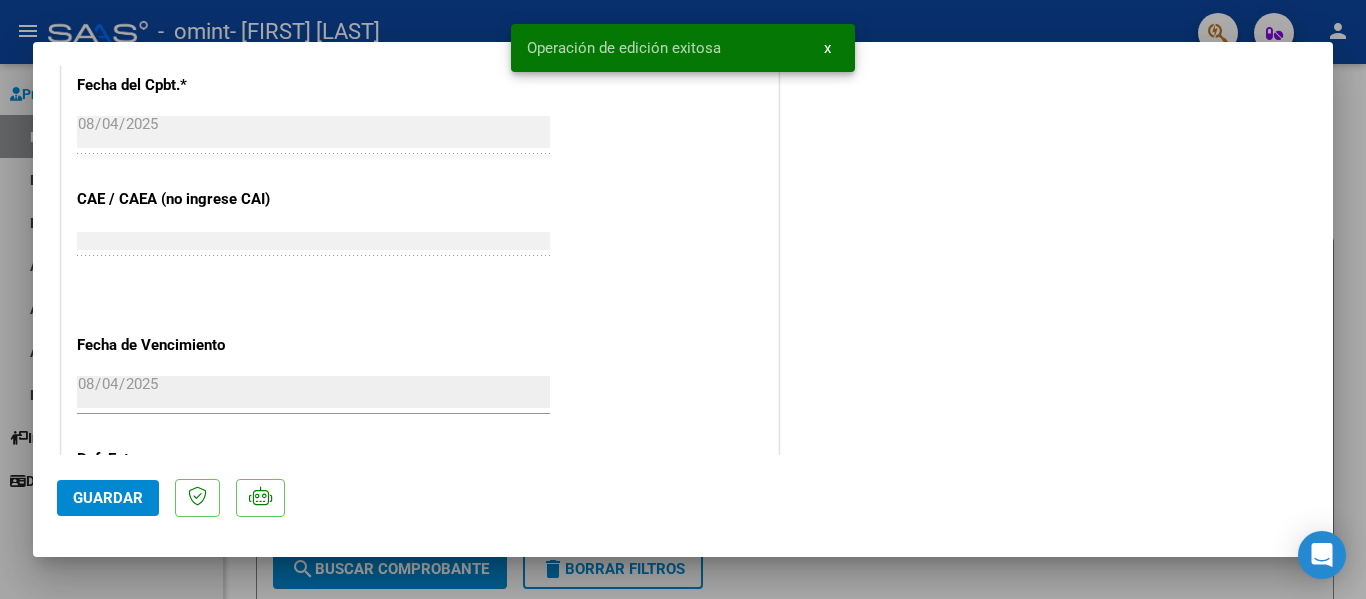 scroll, scrollTop: 1401, scrollLeft: 0, axis: vertical 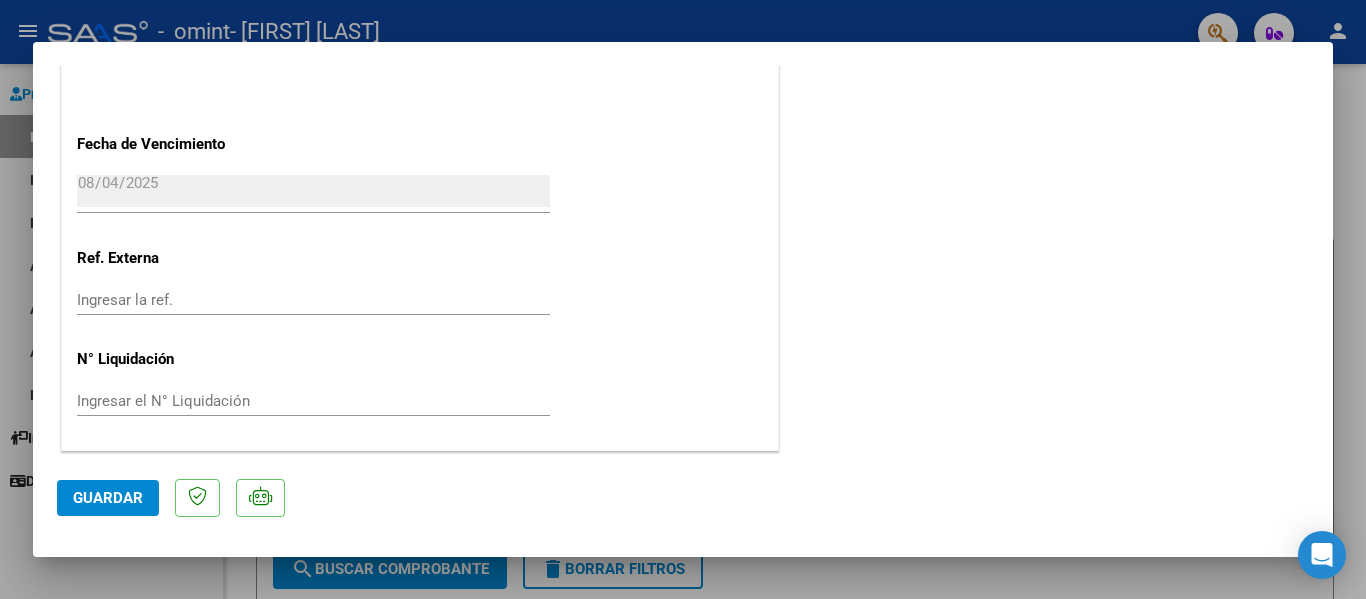 click at bounding box center (683, 299) 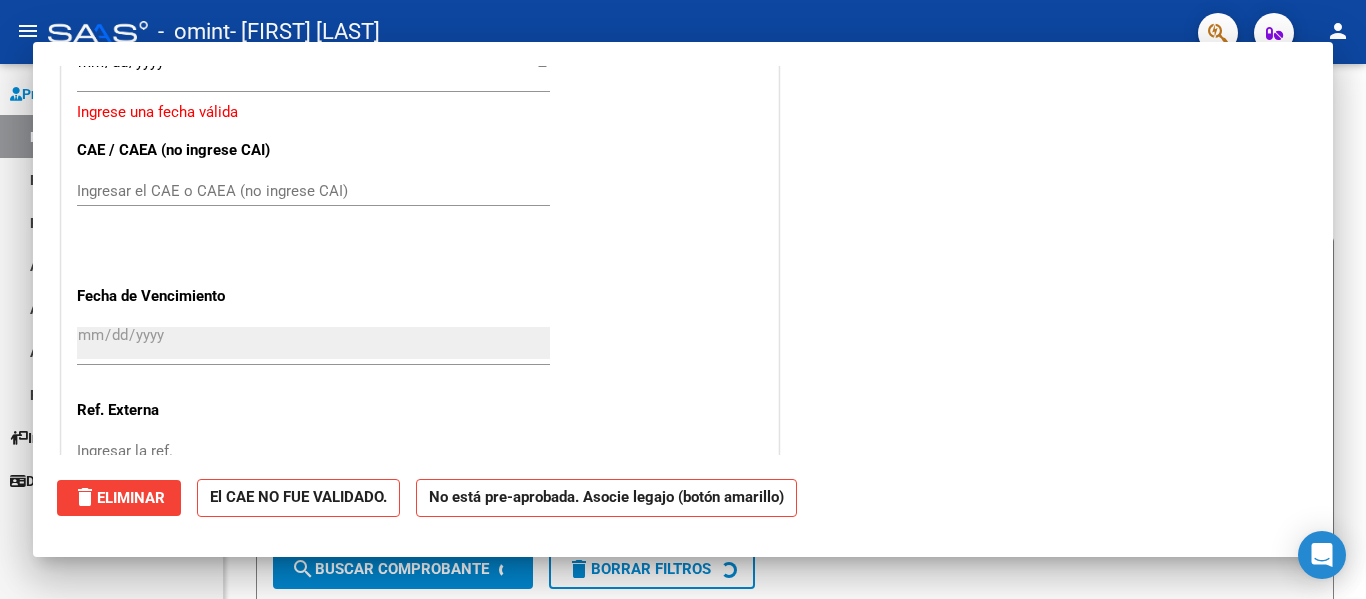 scroll, scrollTop: 0, scrollLeft: 0, axis: both 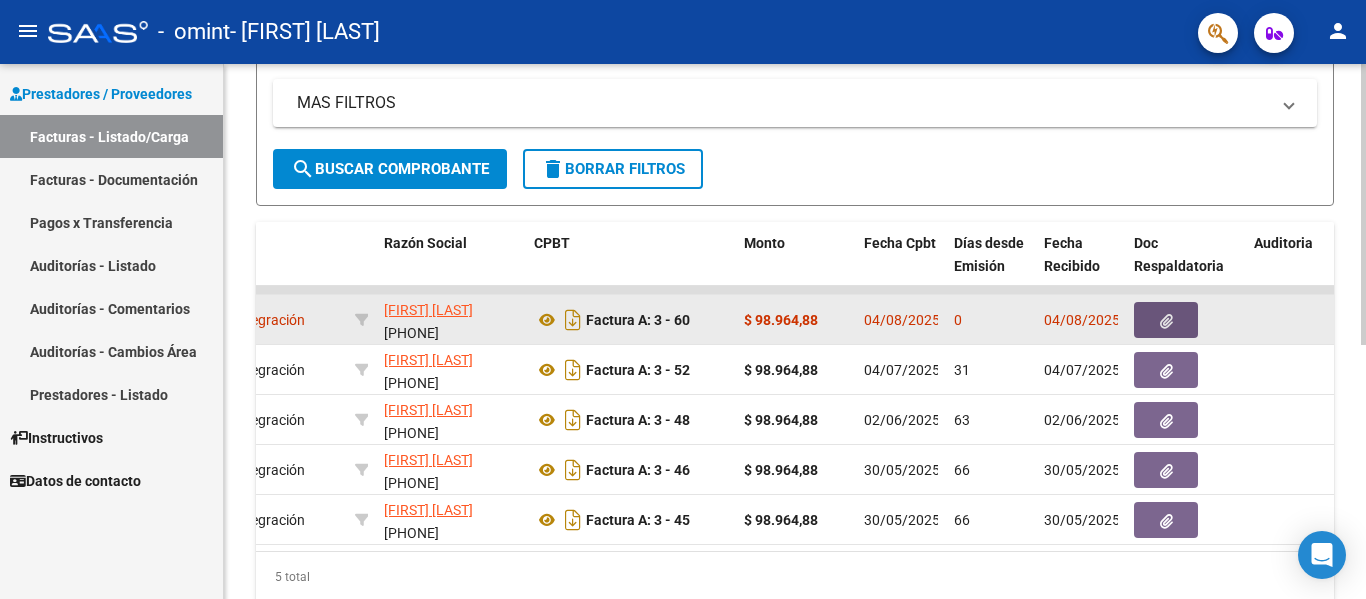 click 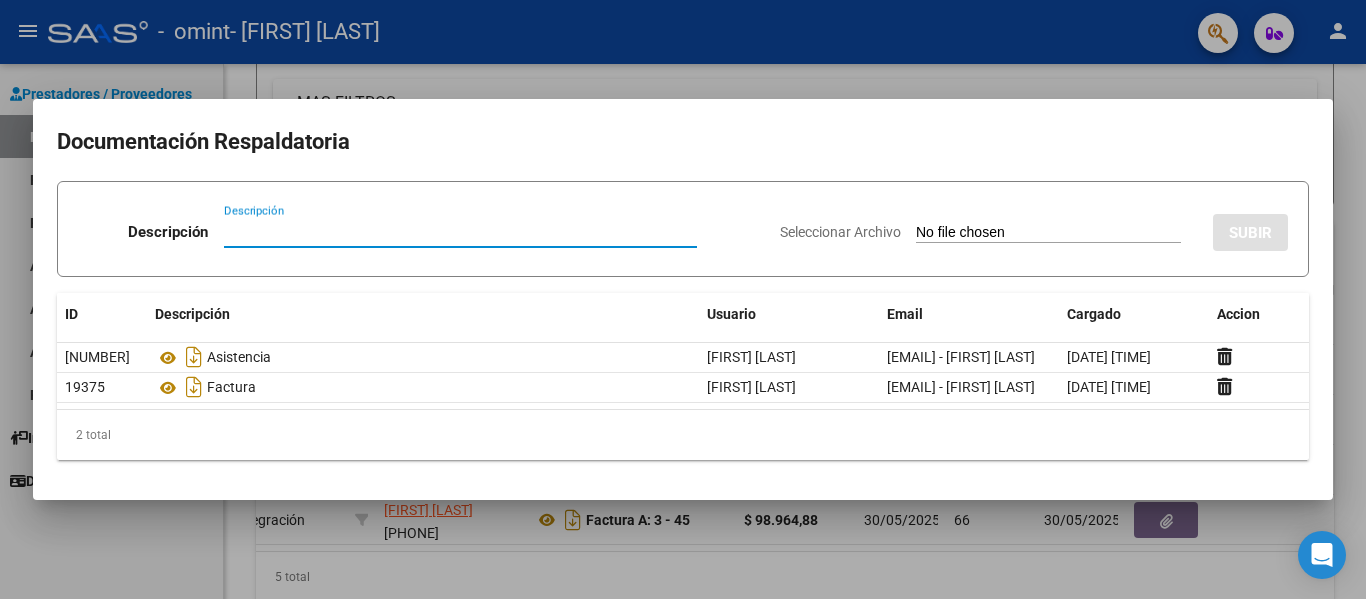 click at bounding box center [683, 299] 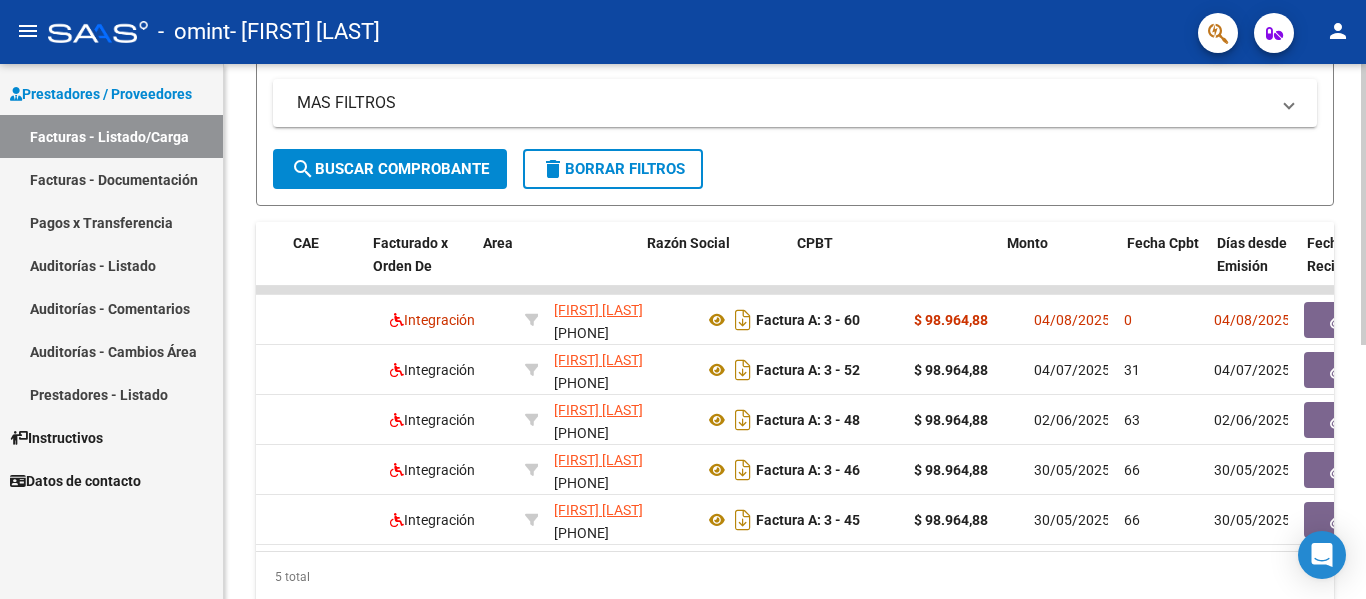scroll, scrollTop: 0, scrollLeft: 129, axis: horizontal 